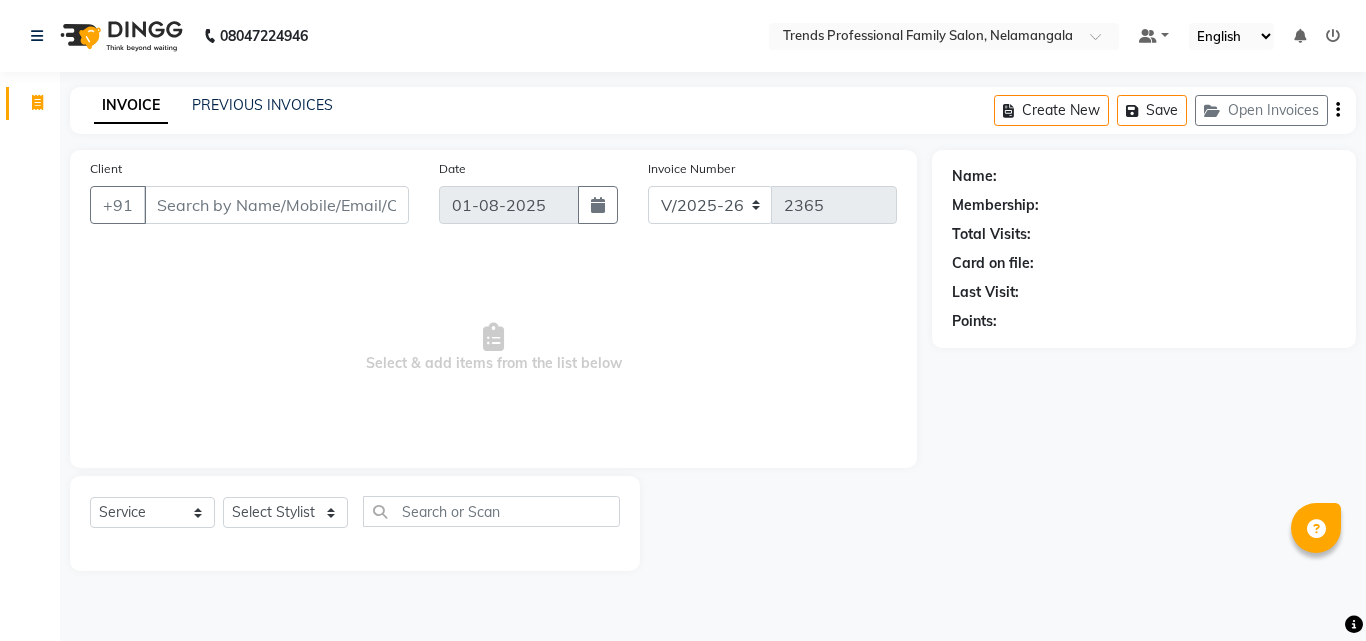 select on "7345" 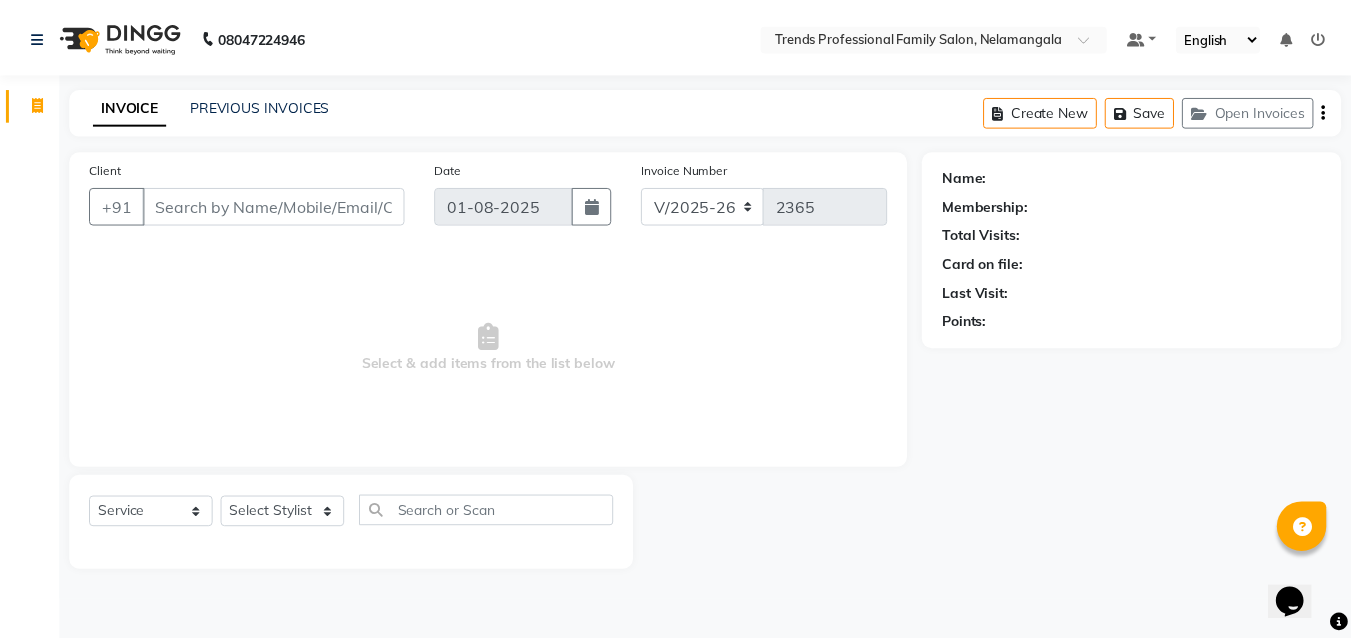 scroll, scrollTop: 0, scrollLeft: 0, axis: both 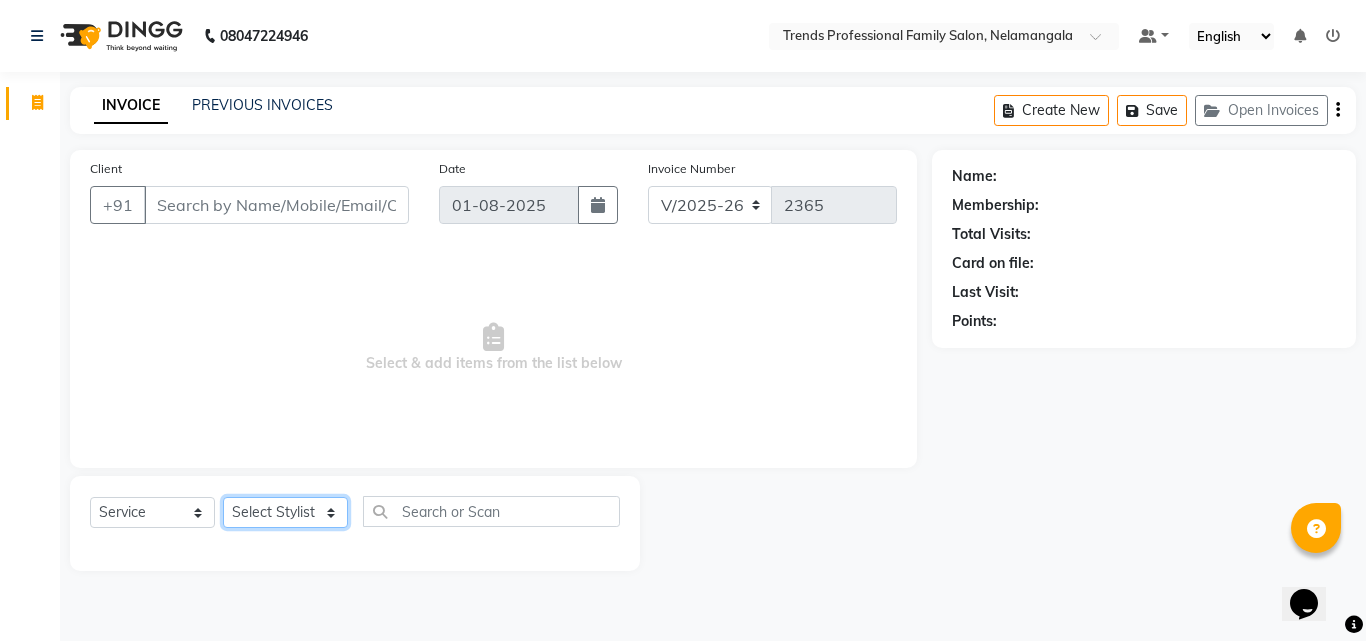 click on "Select Stylist [FIRST] [FIRST] [FIRST] [FIRST] [FIRST] [FIRST] [FIRST] [FIRST] [FIRST] [FIRST] [FIRST]" 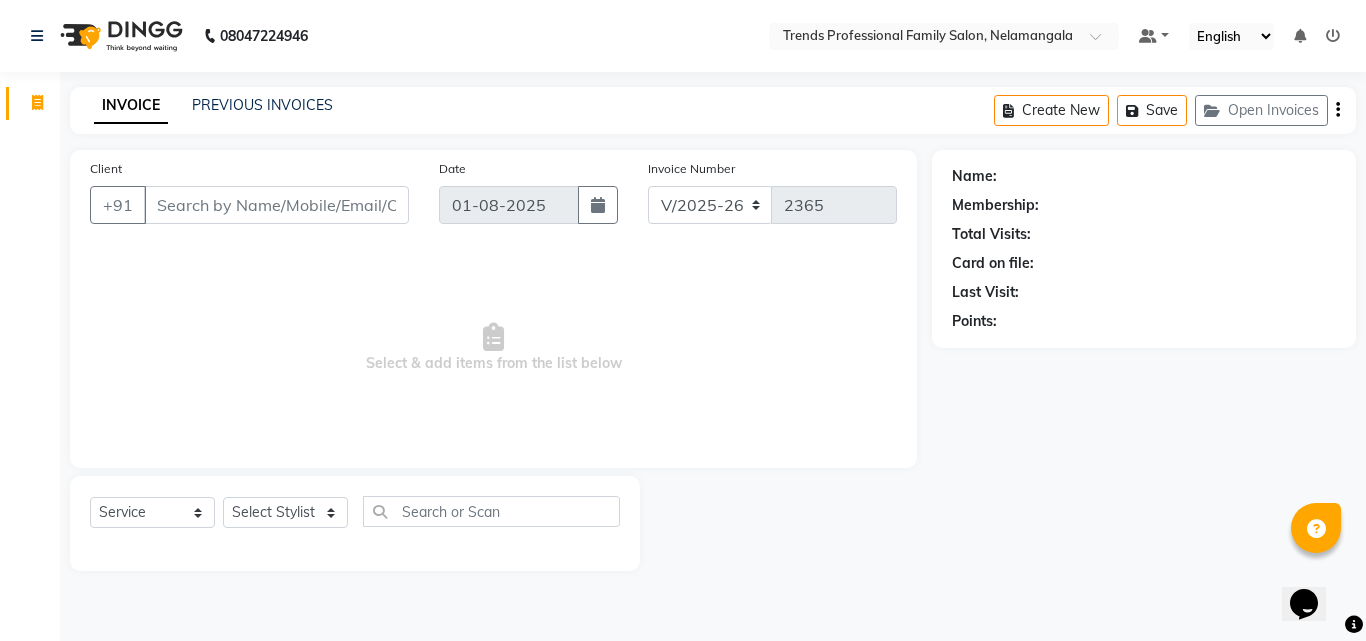 click on "Client +91 Date [DATE] Invoice Number V/[YEAR] V/[YEAR]-[YEAR] 2365  Select & add items from the list below" 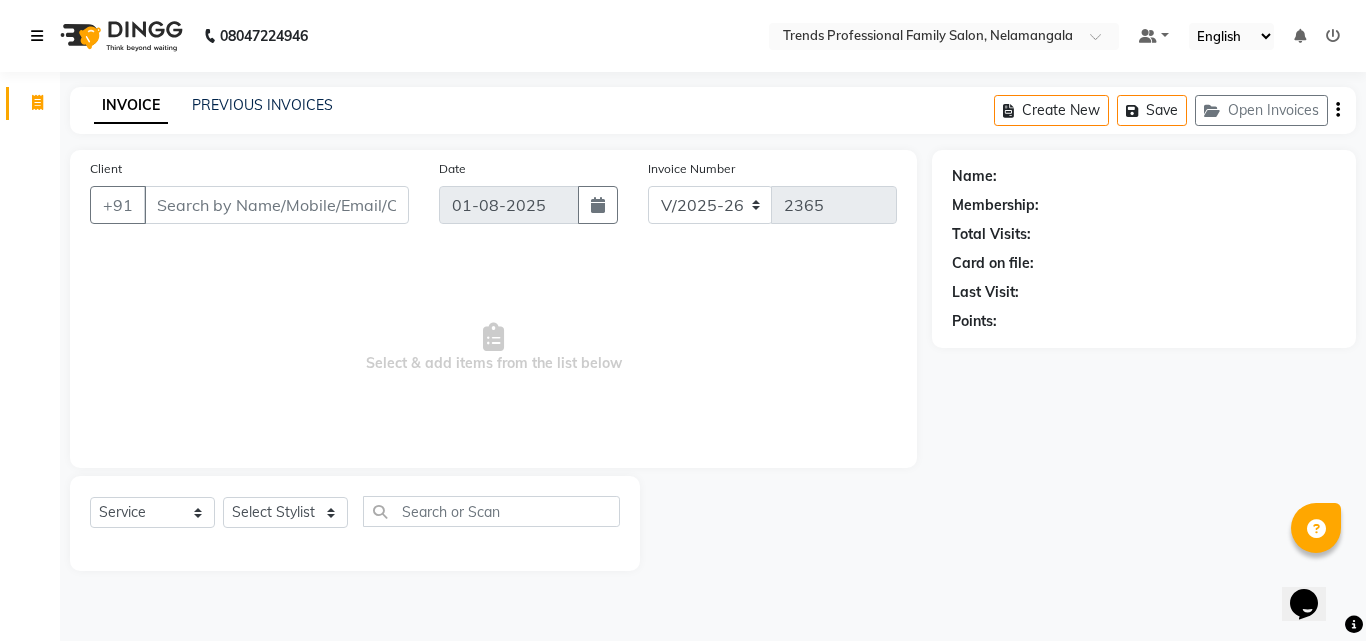 click at bounding box center [37, 36] 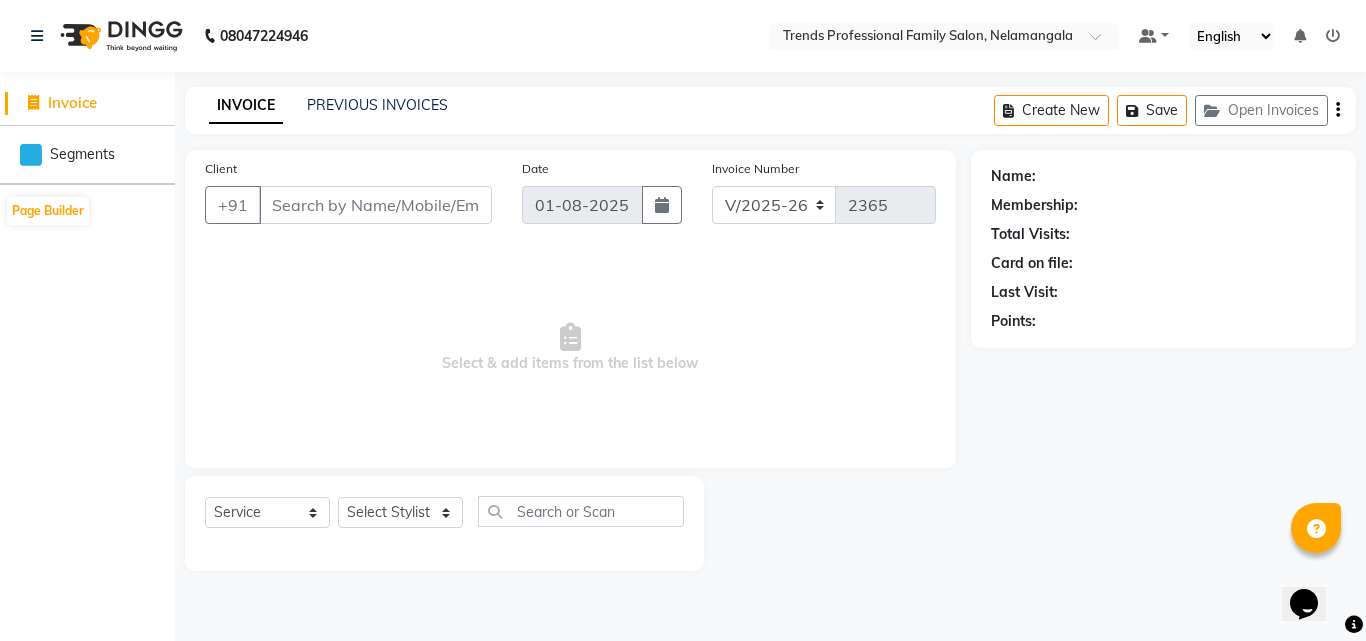 click on "Segments" 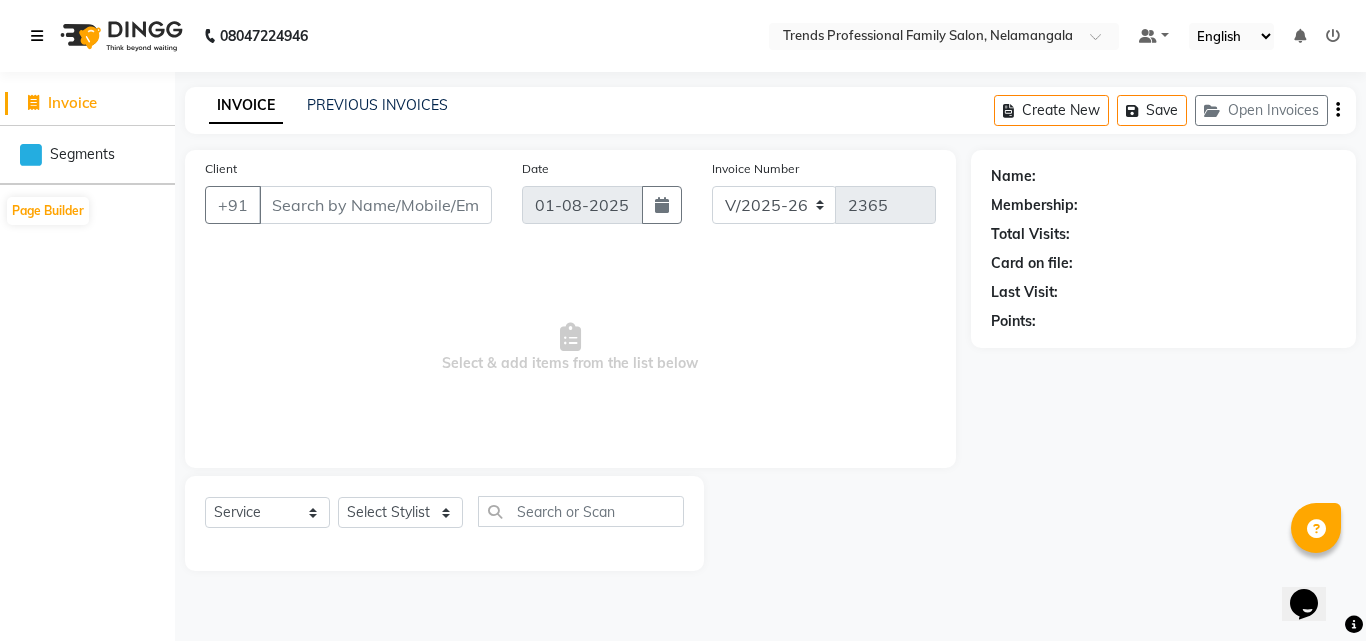 click at bounding box center [37, 36] 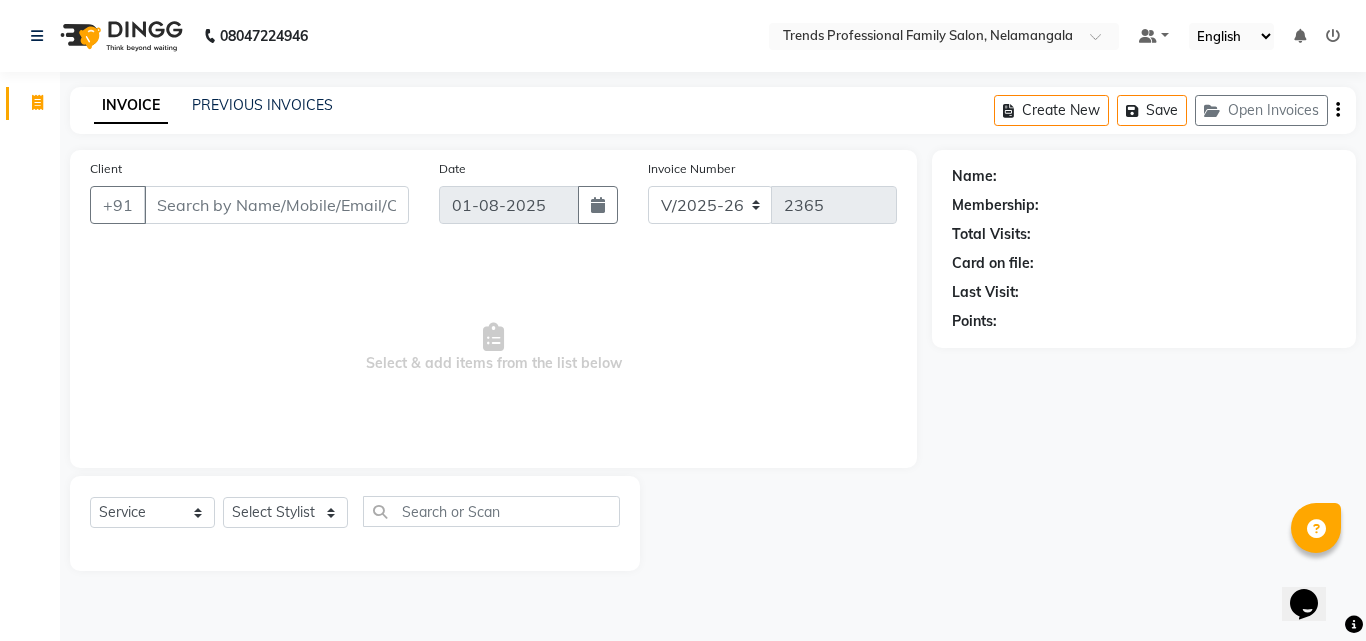 click 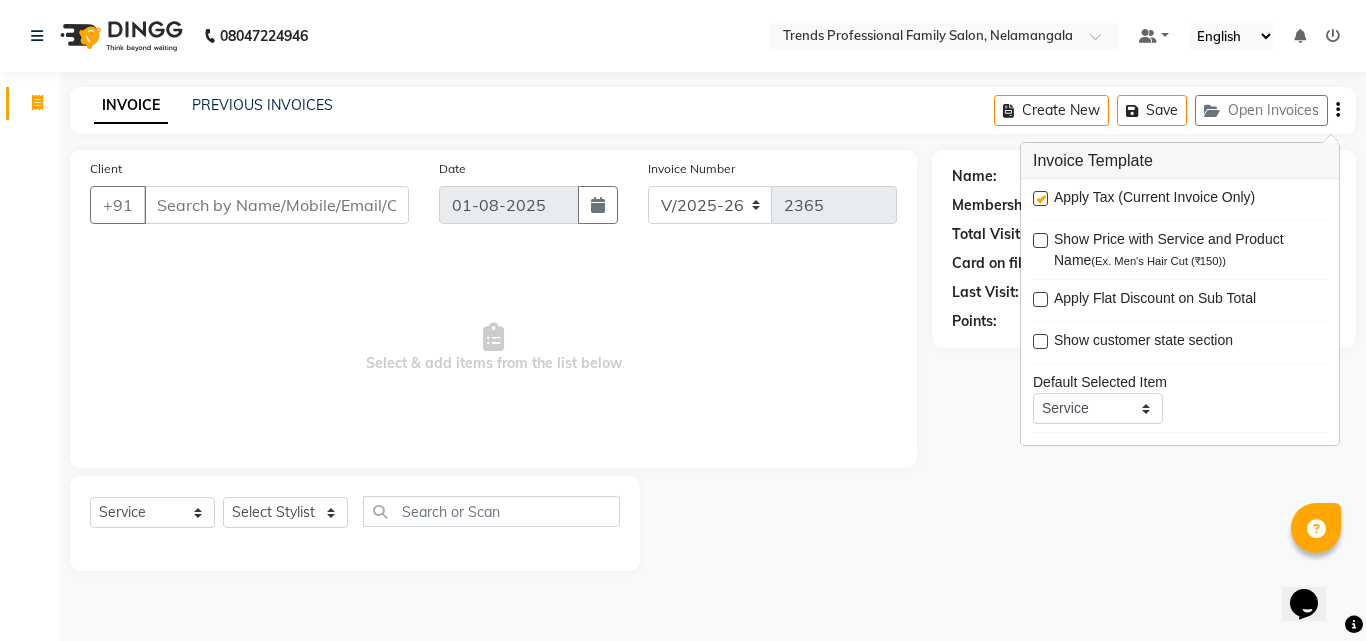 click on "INVOICE PREVIOUS INVOICES Create New   Save   Open Invoices" 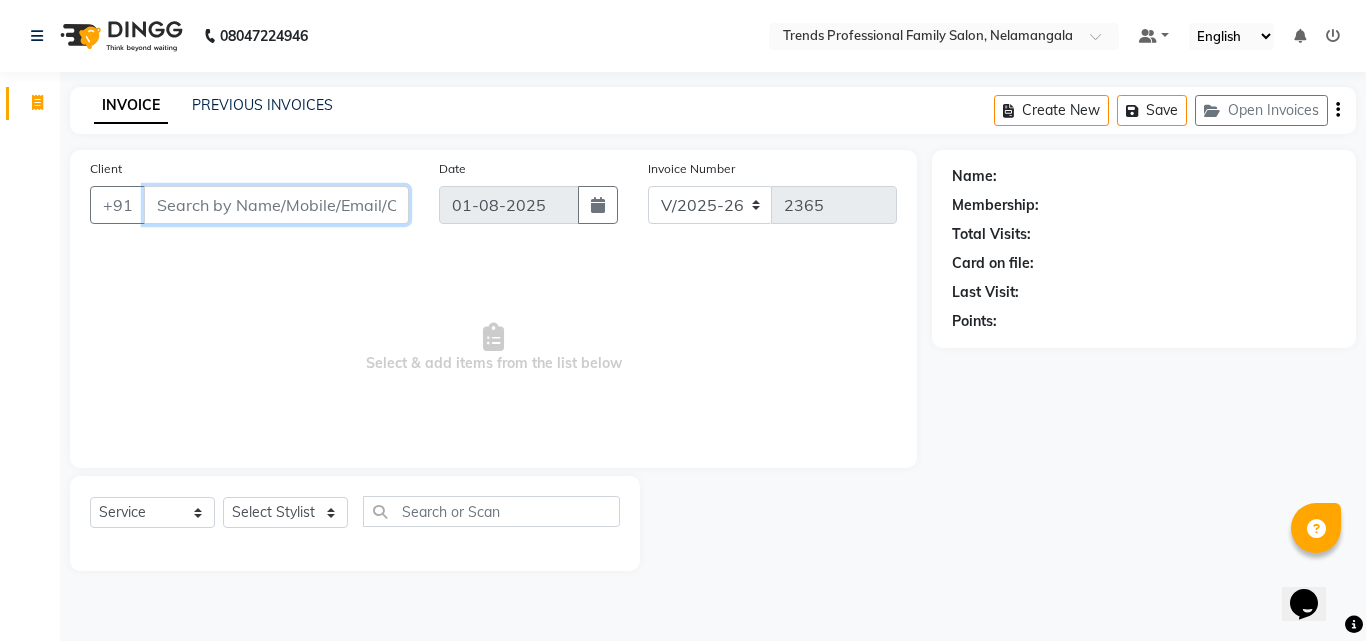 click on "Client" at bounding box center (276, 205) 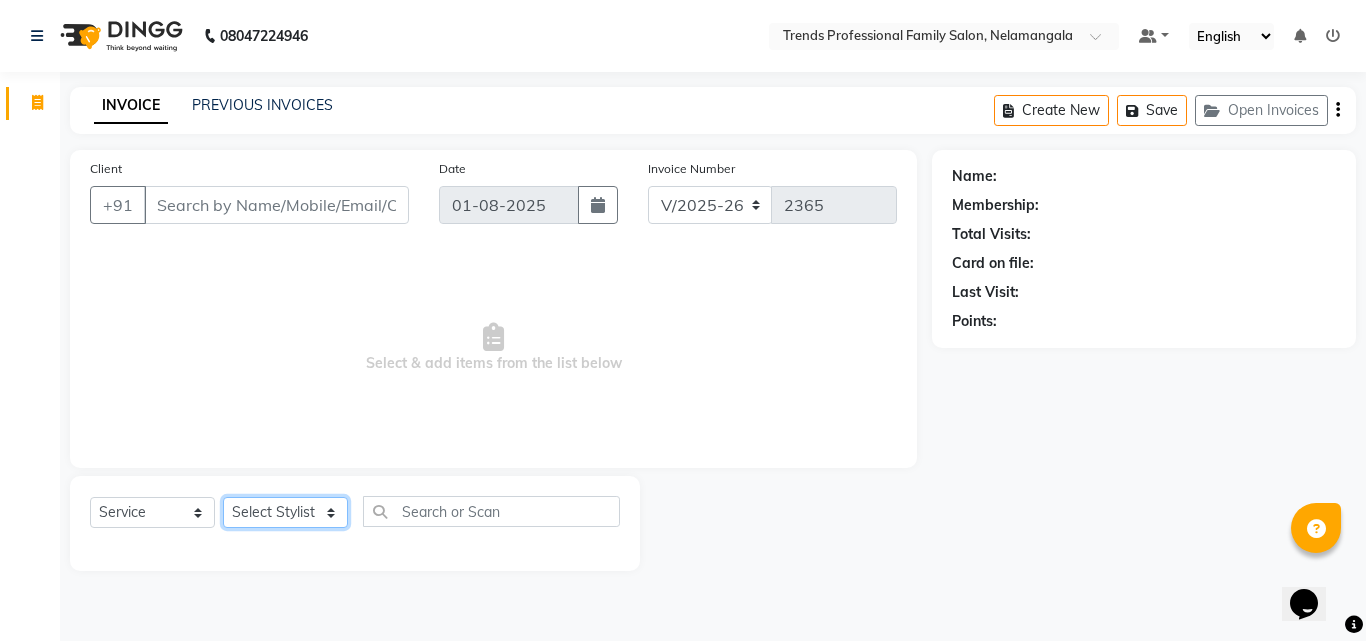 click on "Select Stylist [FIRST] [FIRST] [FIRST] [FIRST] [FIRST] [FIRST] [FIRST] [FIRST] [FIRST] [FIRST] [FIRST]" 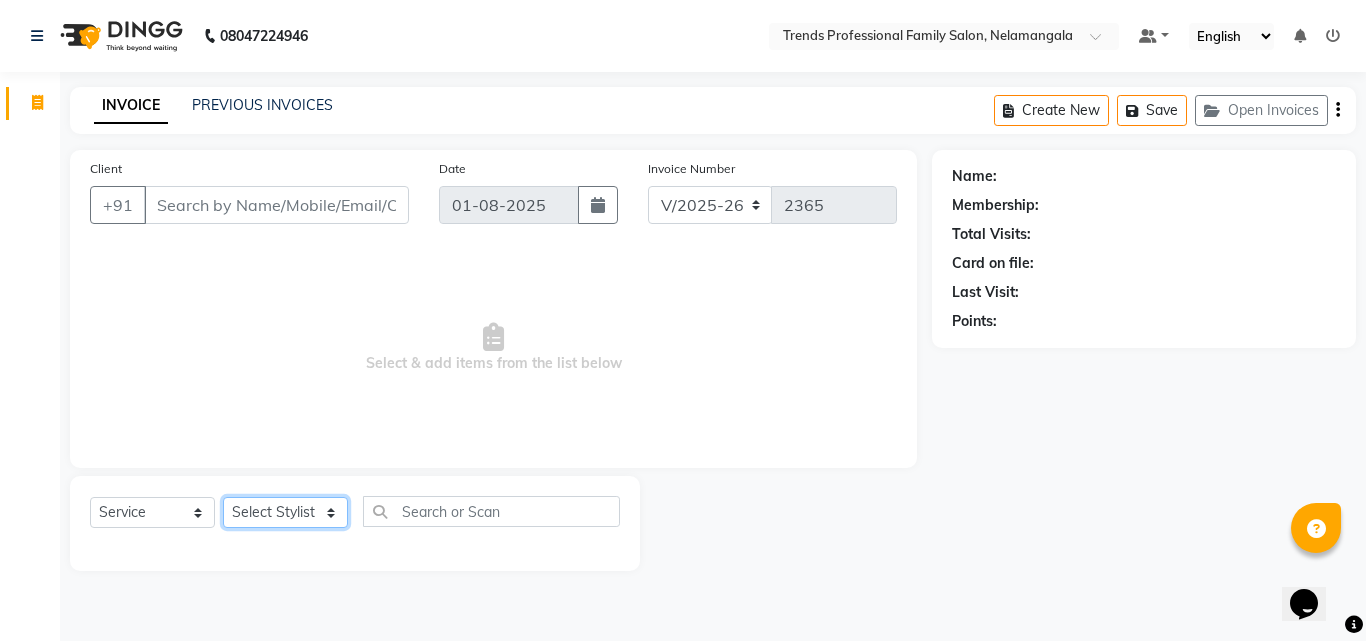 select on "[NUMBER]" 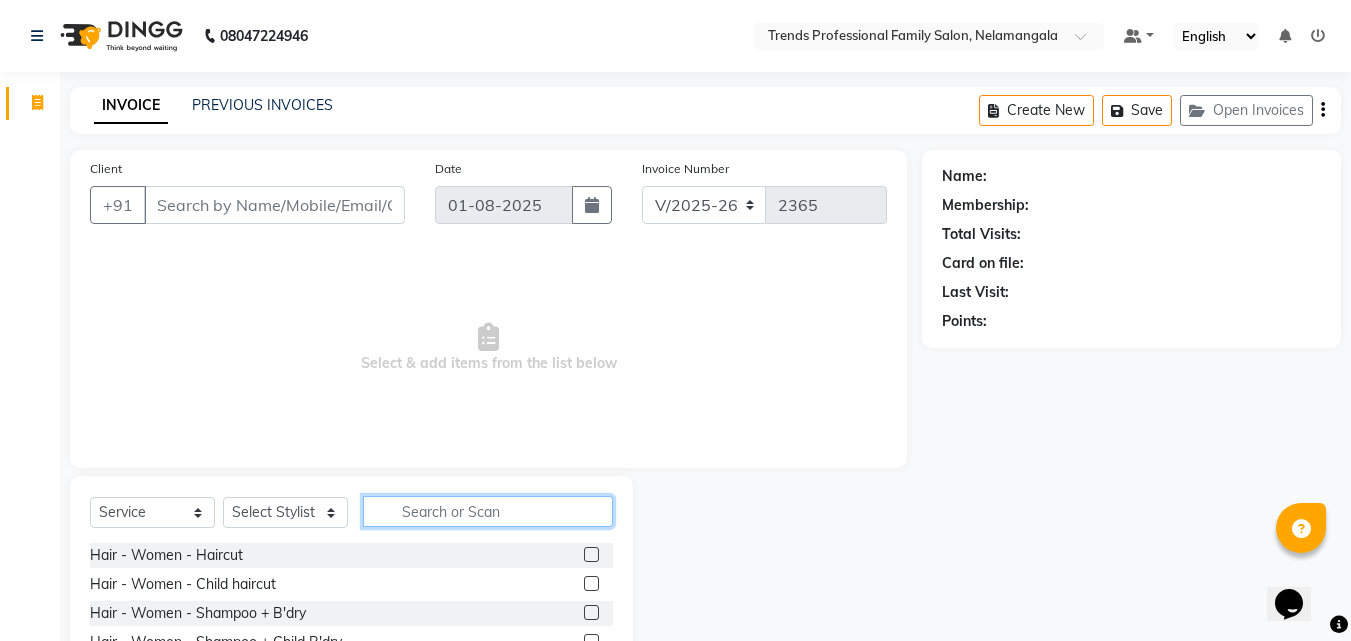 click 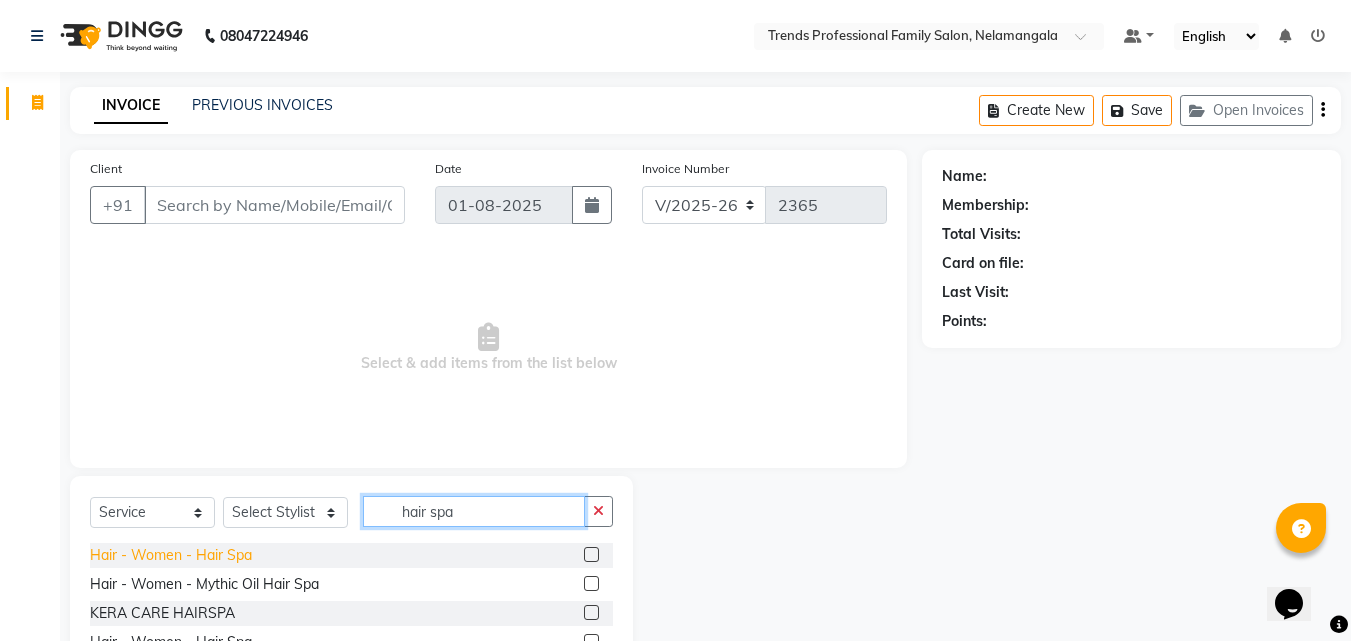 type on "hair spa" 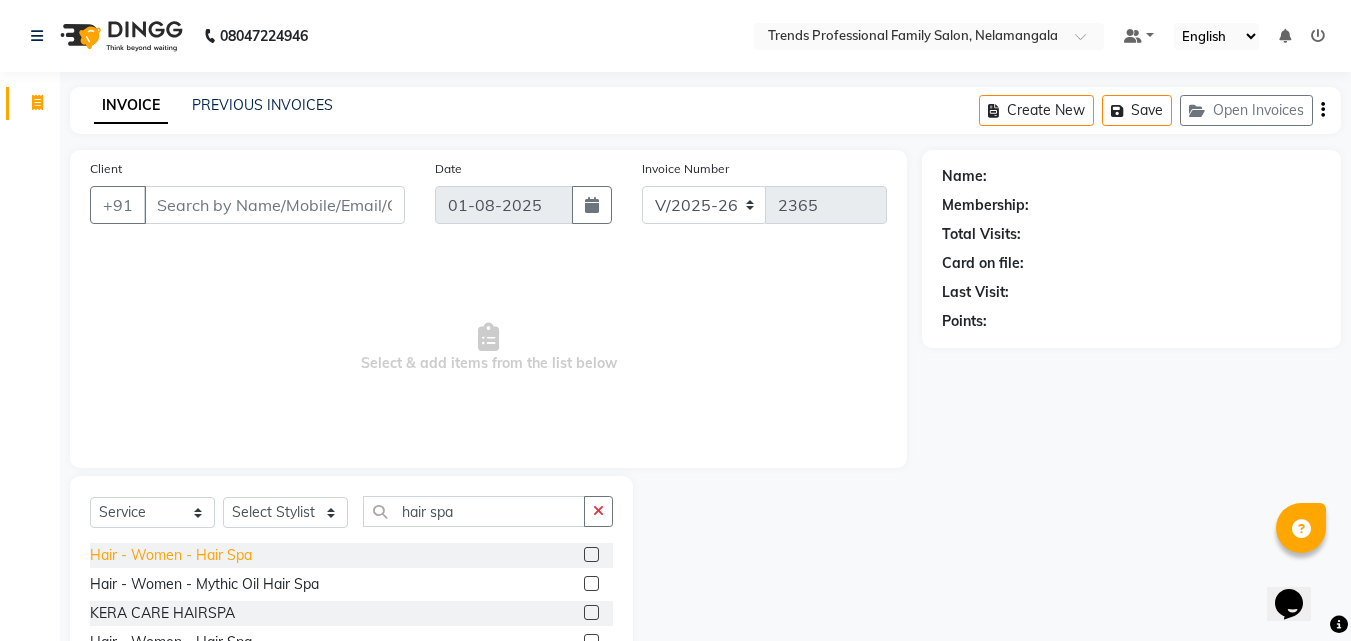 click on "Hair - Women - Hair Spa" 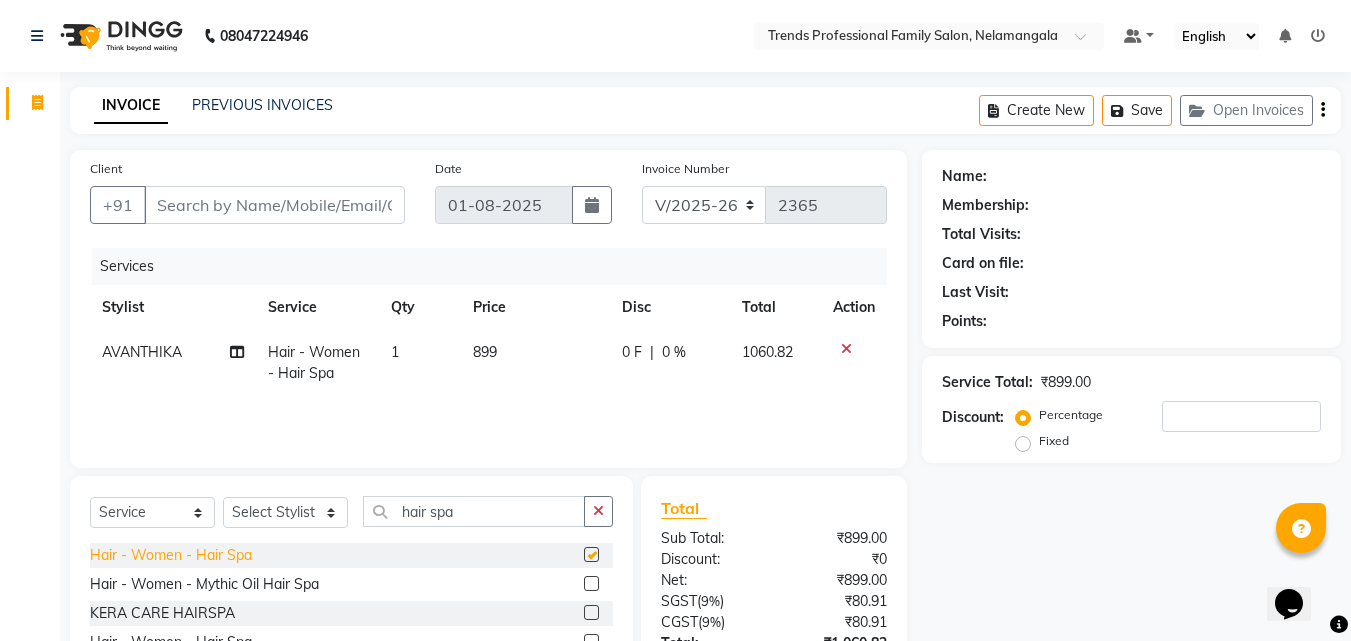 checkbox on "false" 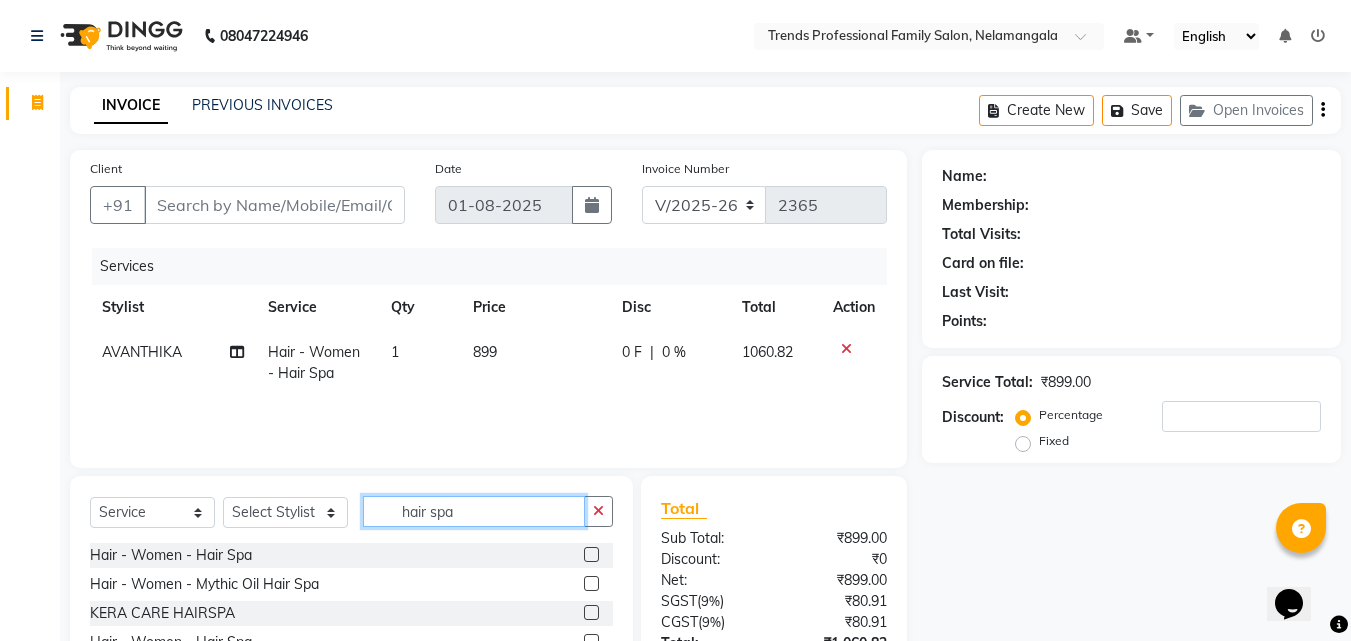 drag, startPoint x: 504, startPoint y: 509, endPoint x: 265, endPoint y: 514, distance: 239.05229 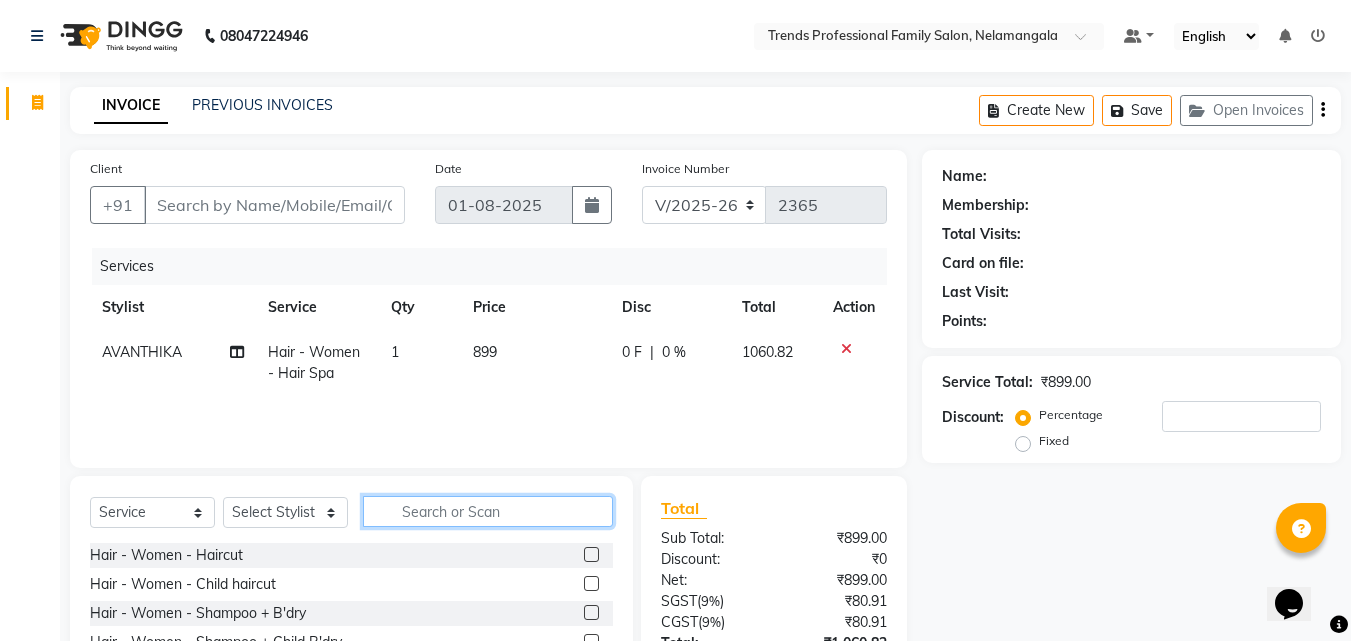 type 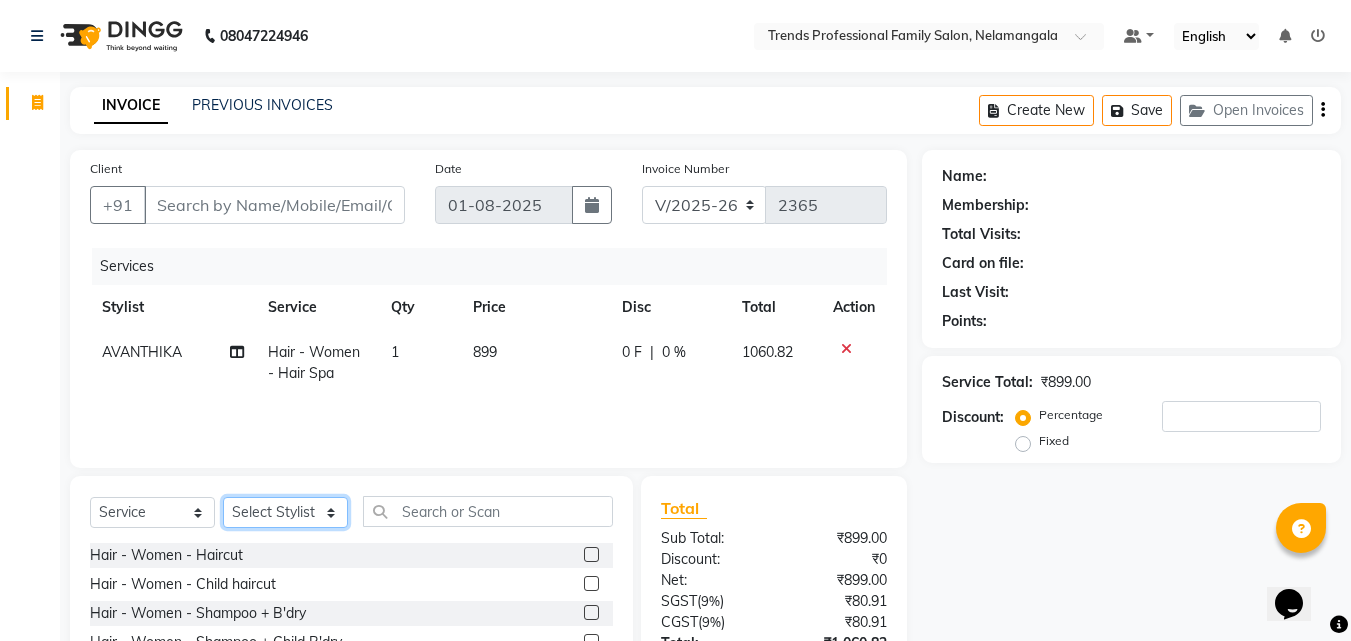 click on "Select Stylist [FIRST] [FIRST] [FIRST] [FIRST] [FIRST] [FIRST] [FIRST] [FIRST] [FIRST] [FIRST] [FIRST]" 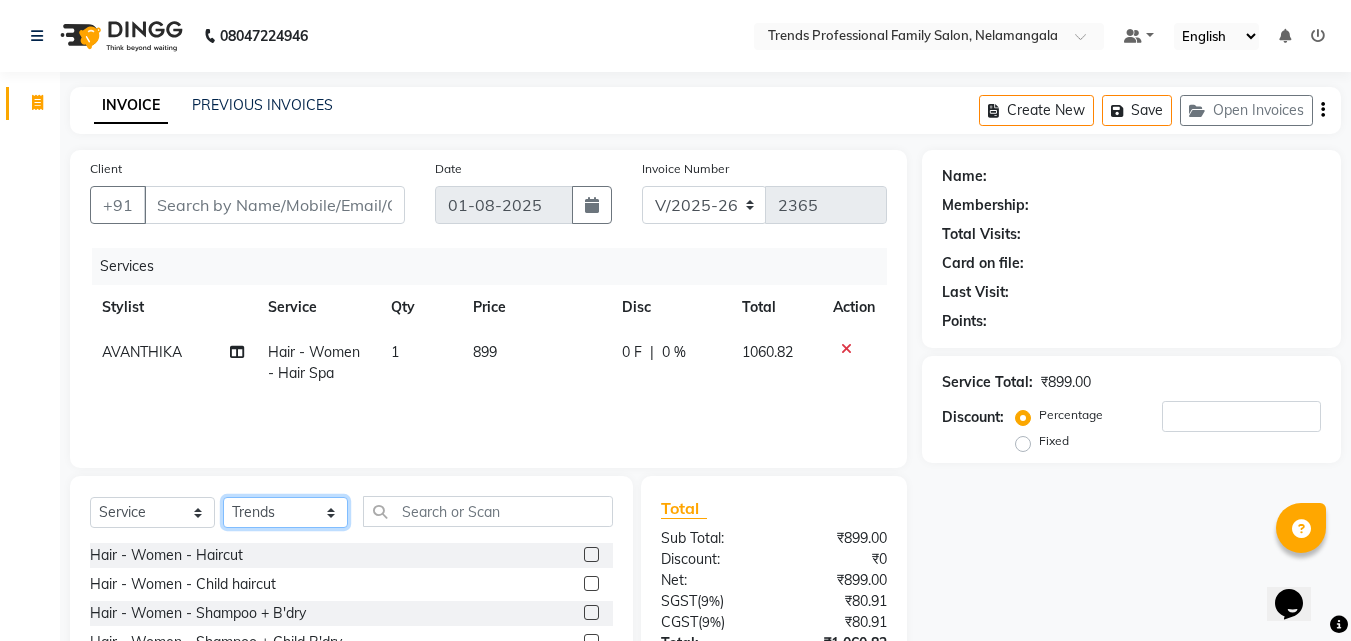 click on "Select Stylist [FIRST] [FIRST] [FIRST] [FIRST] [FIRST] [FIRST] [FIRST] [FIRST] [FIRST] [FIRST] [FIRST]" 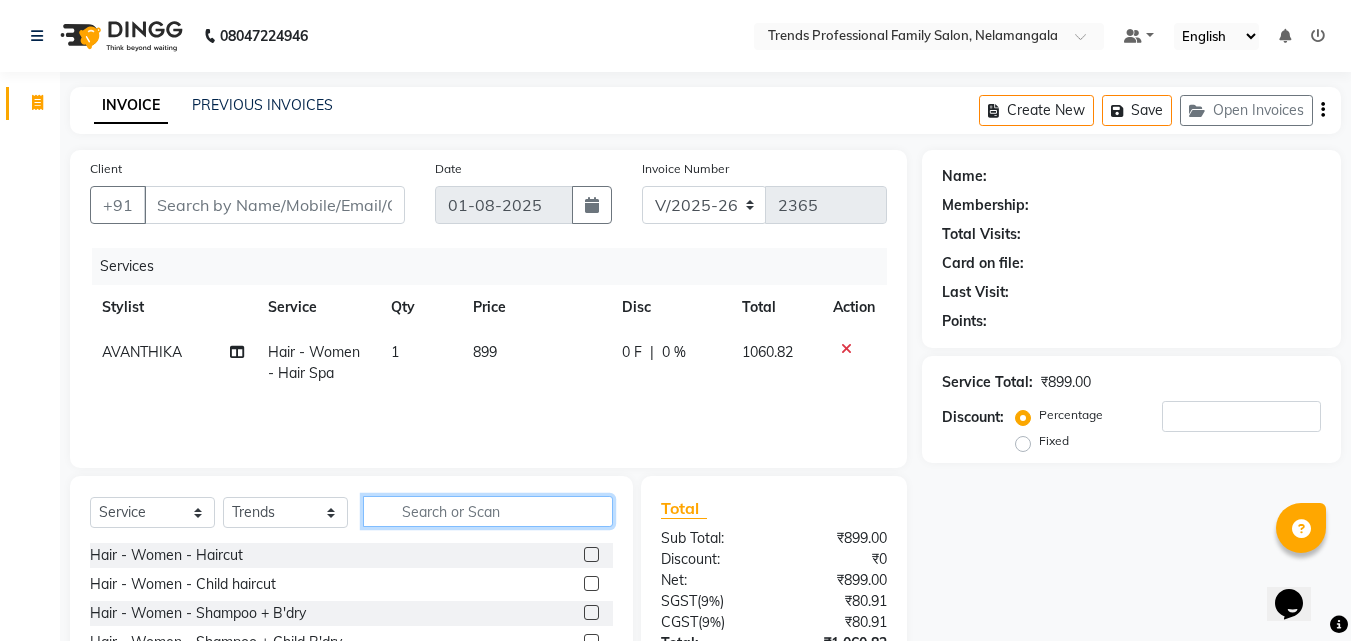 drag, startPoint x: 450, startPoint y: 508, endPoint x: 442, endPoint y: 518, distance: 12.806249 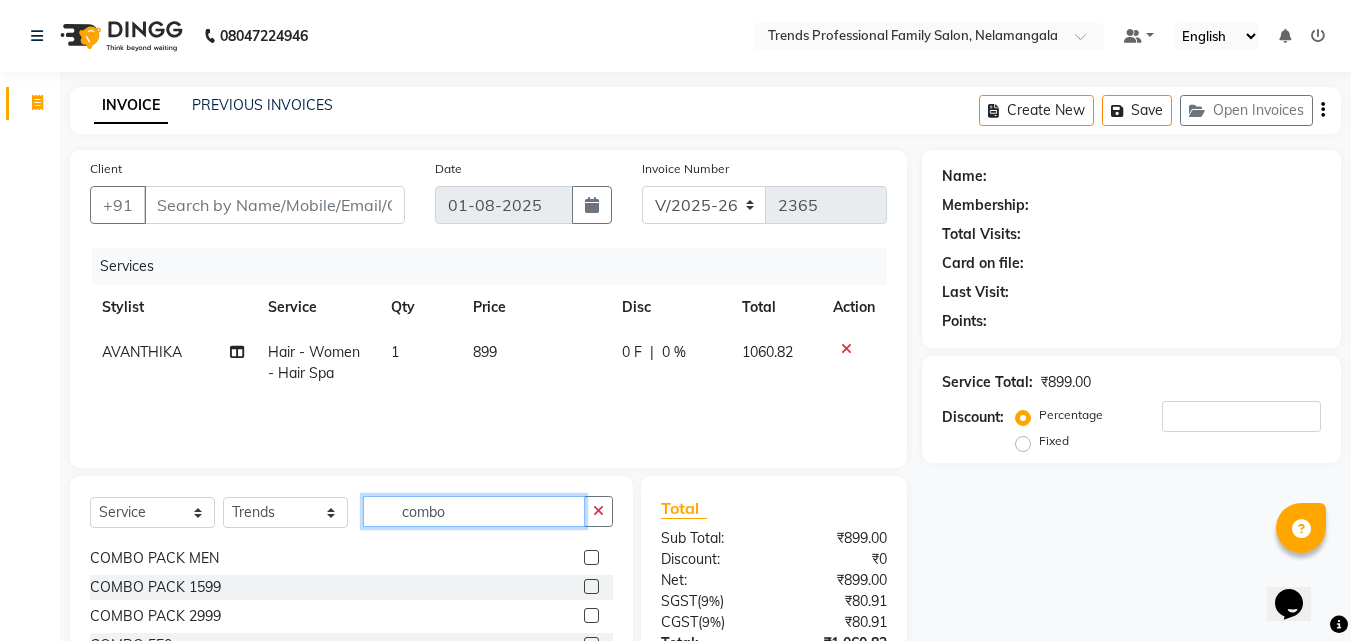 scroll, scrollTop: 32, scrollLeft: 0, axis: vertical 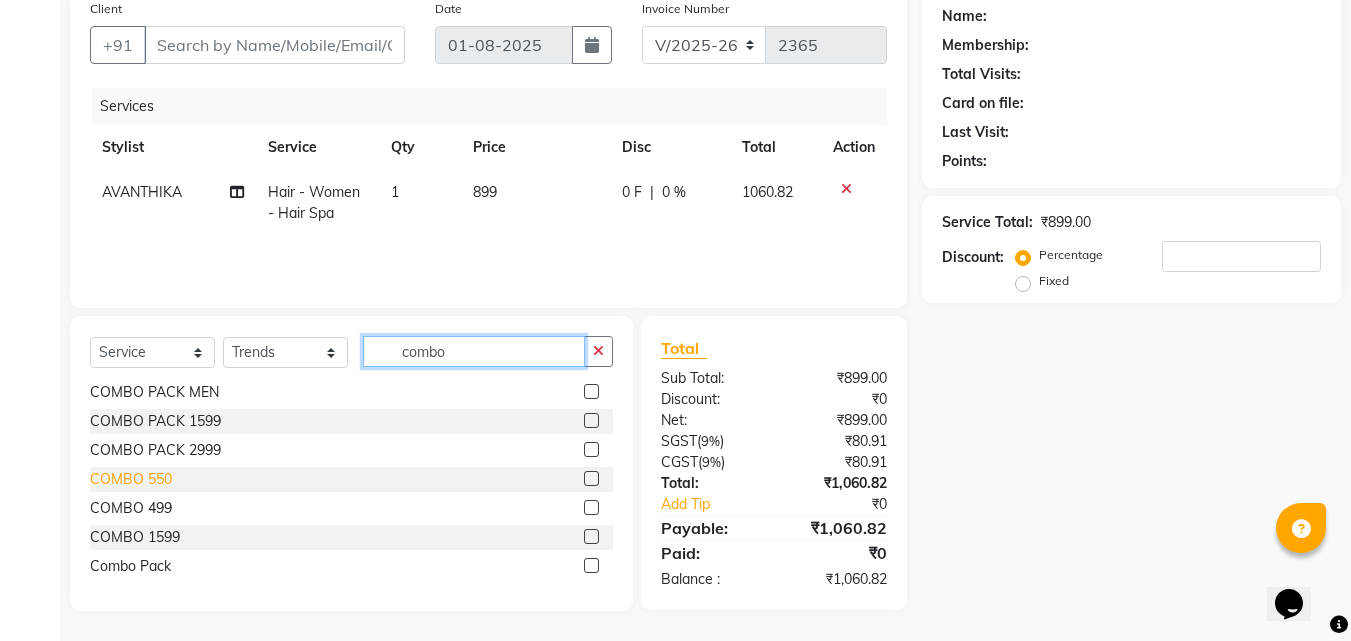 type on "combo" 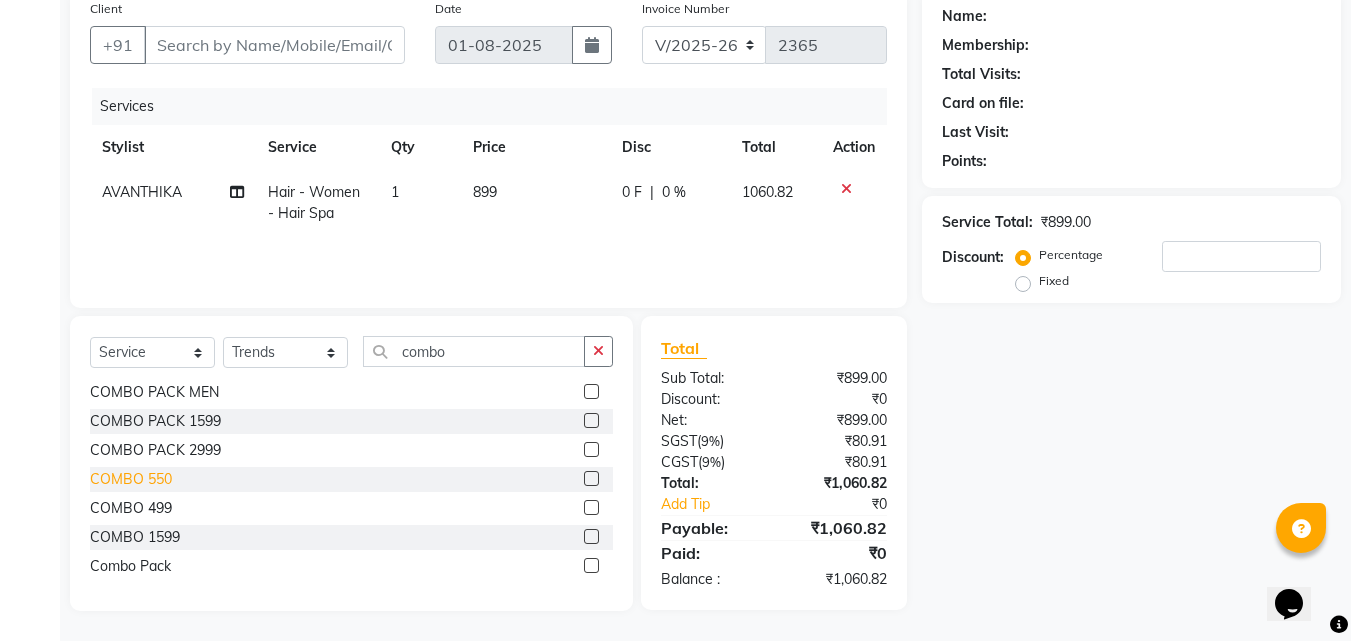 click on "COMBO 550" 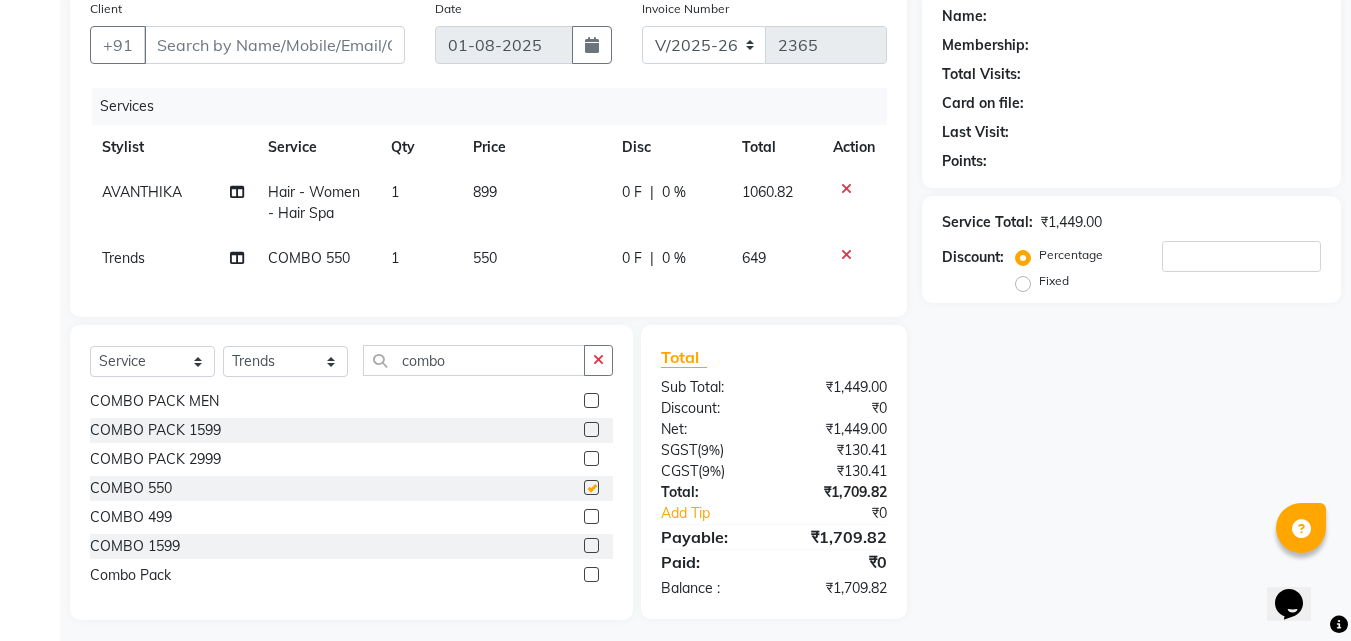 checkbox on "false" 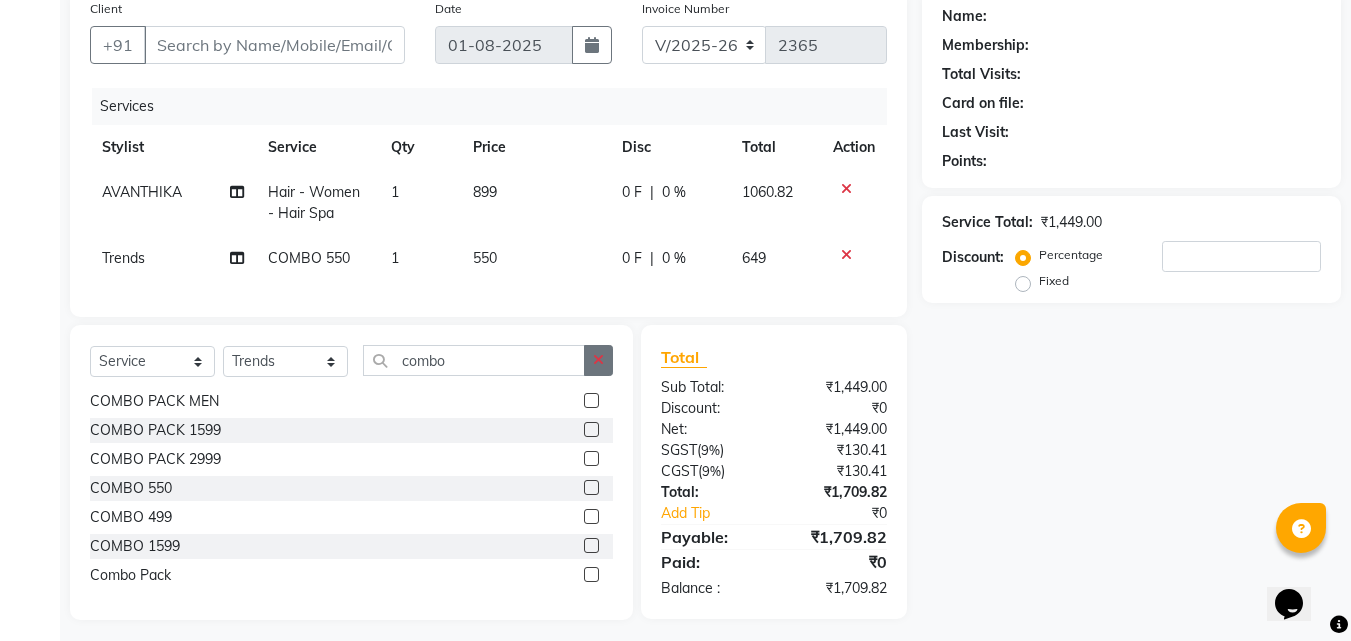click 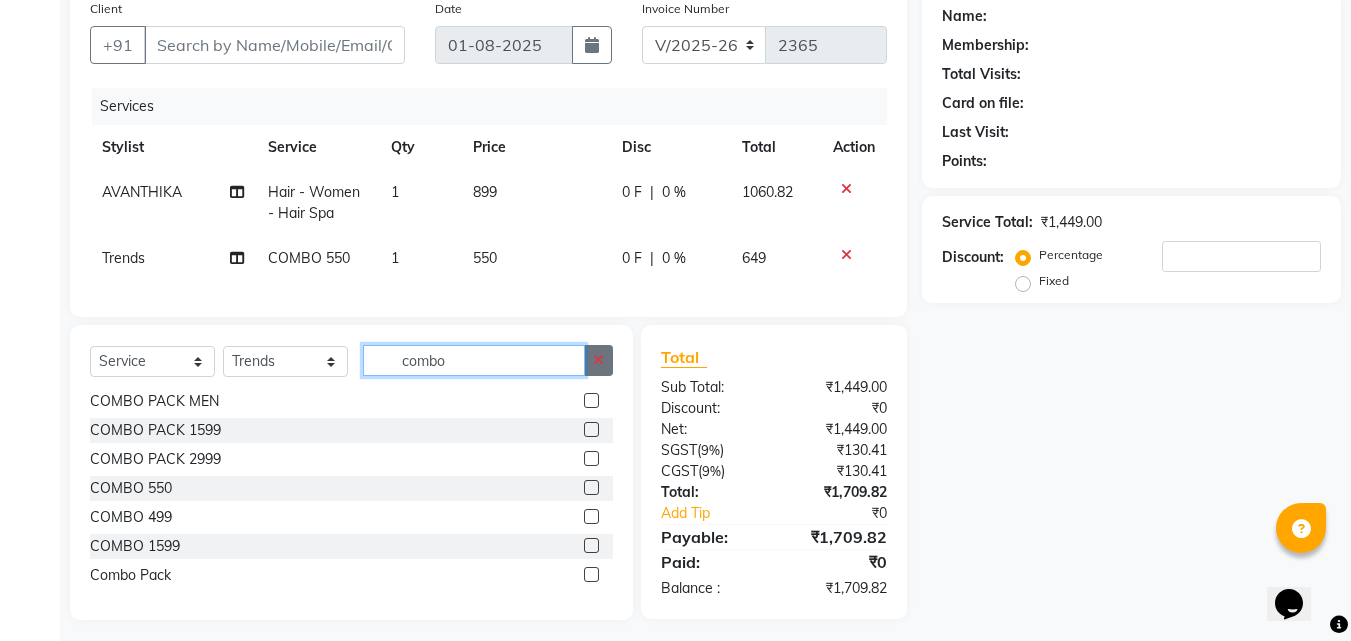 type 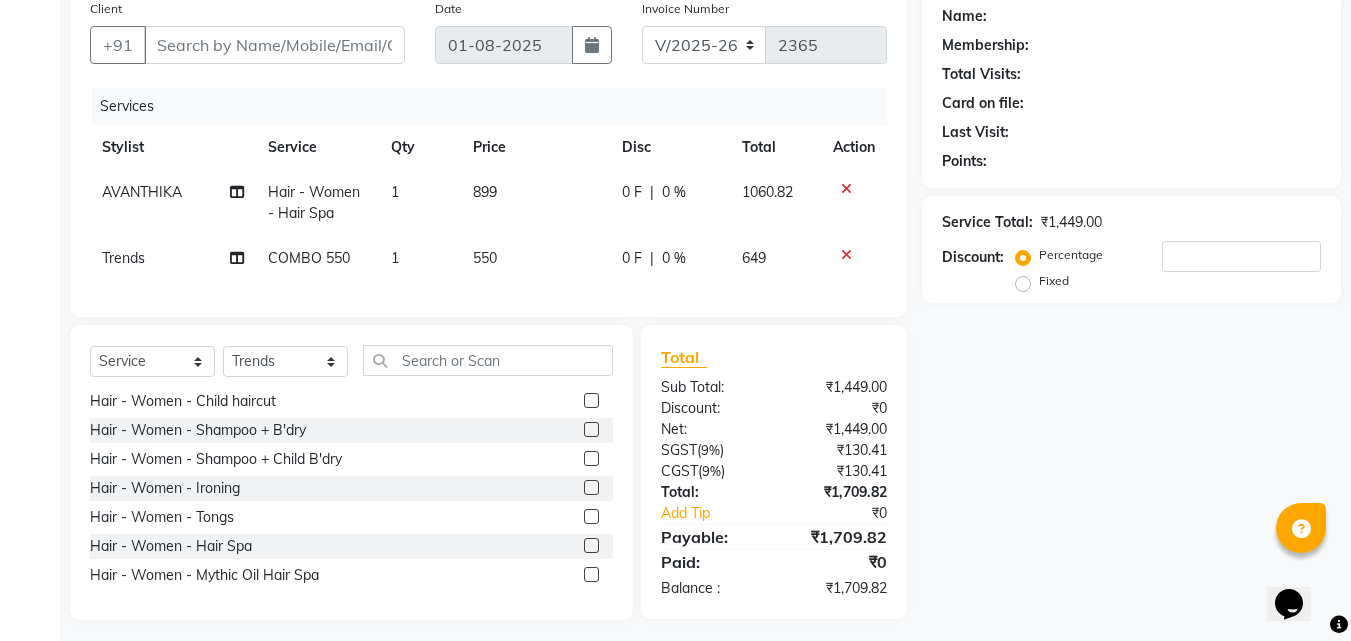 click on "Disc" 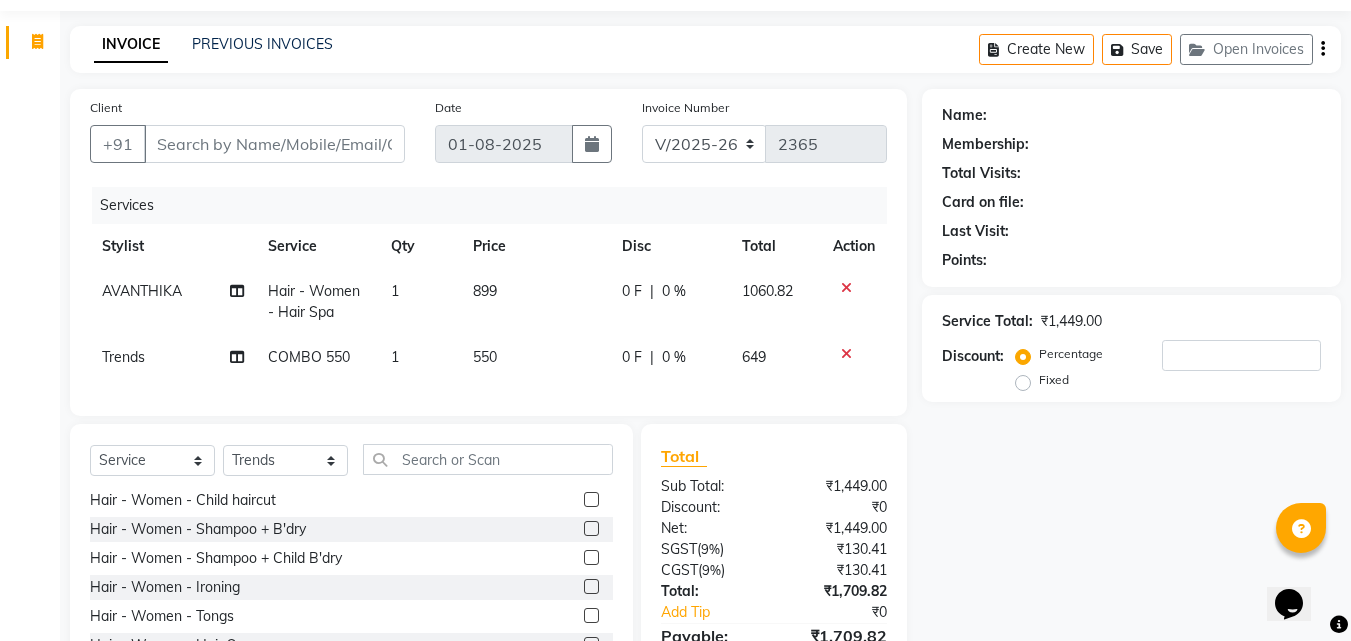 scroll, scrollTop: 0, scrollLeft: 0, axis: both 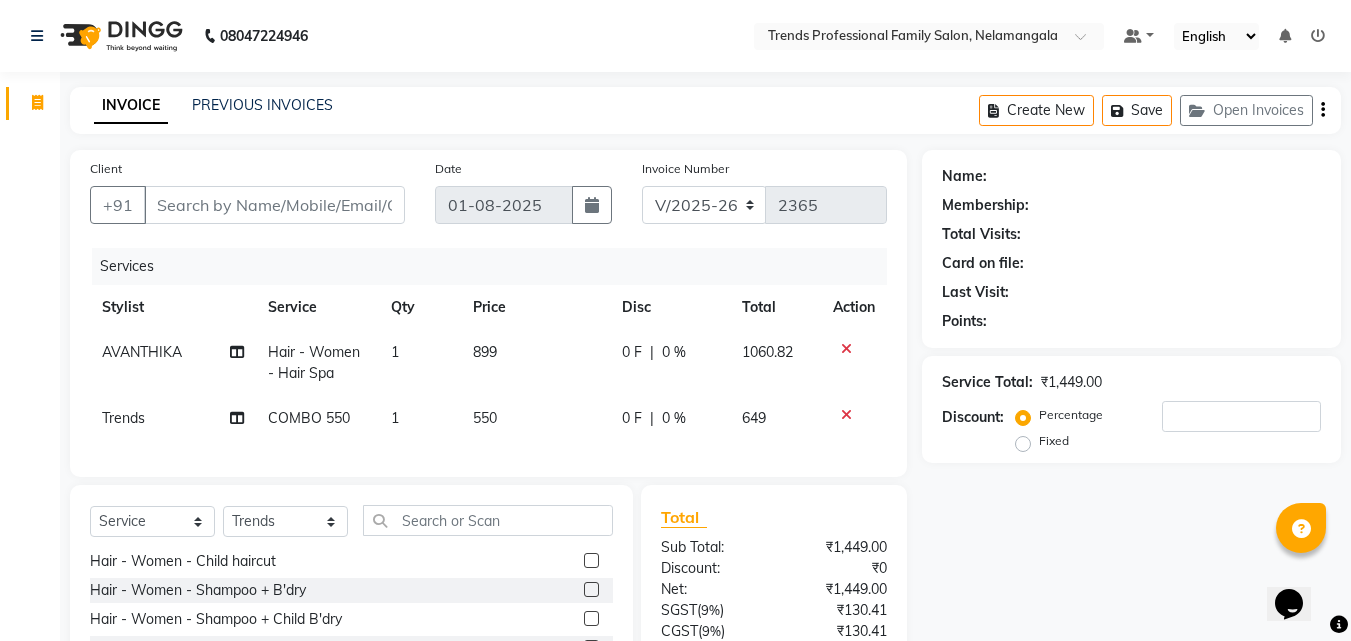 click on "0 F | 0 %" 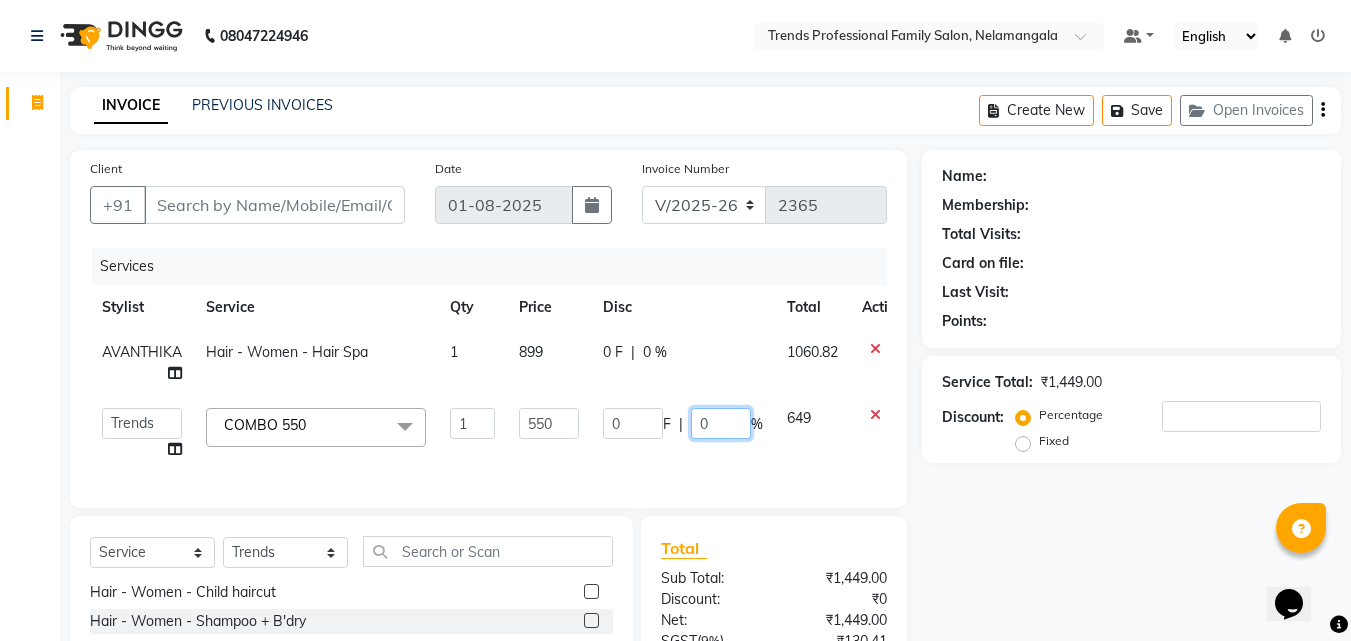 click on "0 F | 0 %" 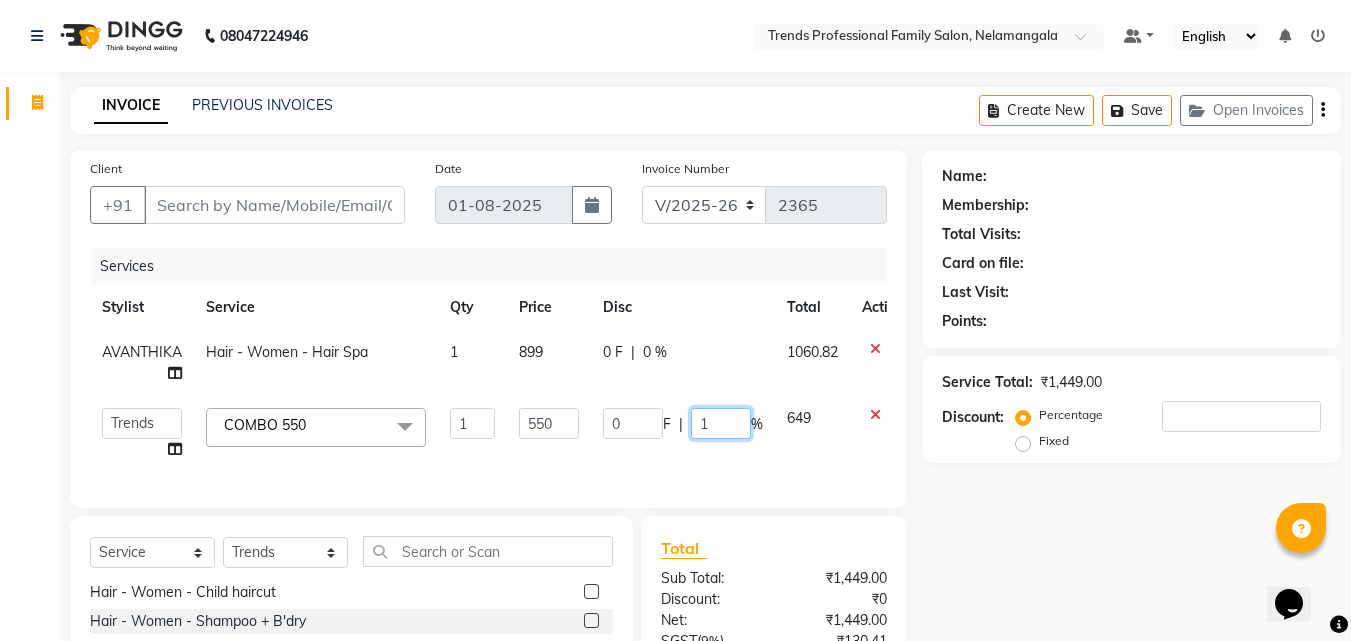 type on "15" 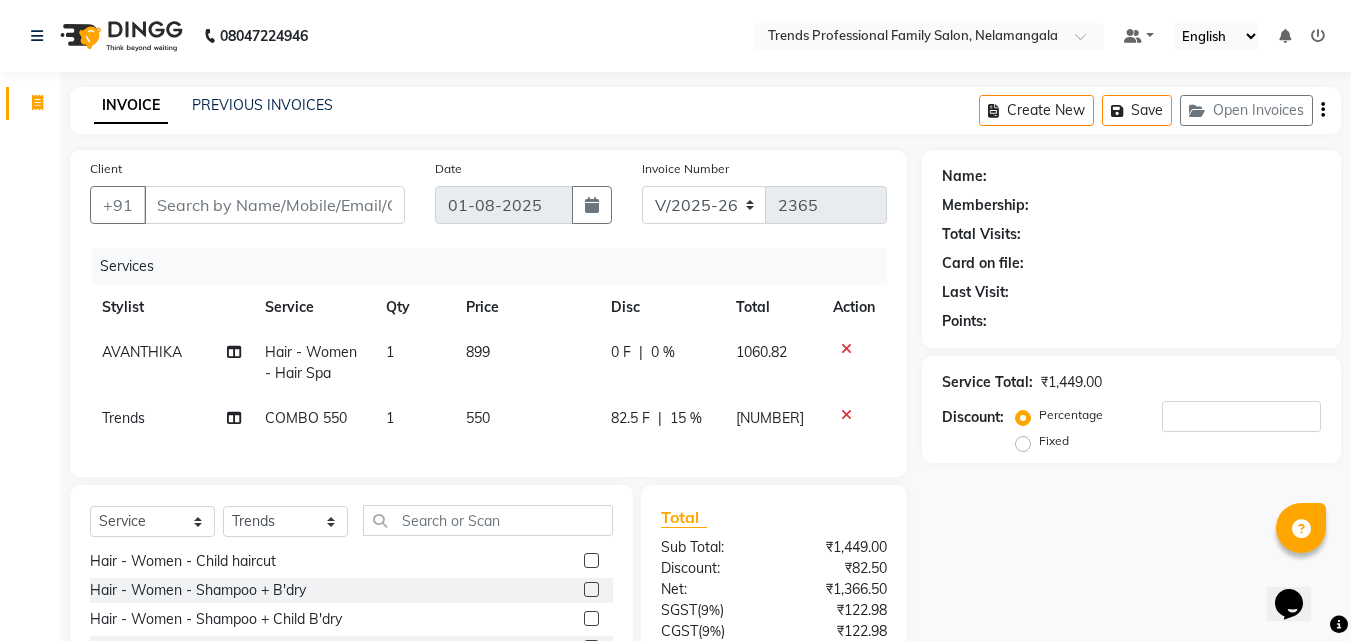 click on "Name: [FIRST] Membership: Total Visits: Card on file: Last Visit: Points: Service Total: ₹1,449.00 Discount: Percentage Fixed" 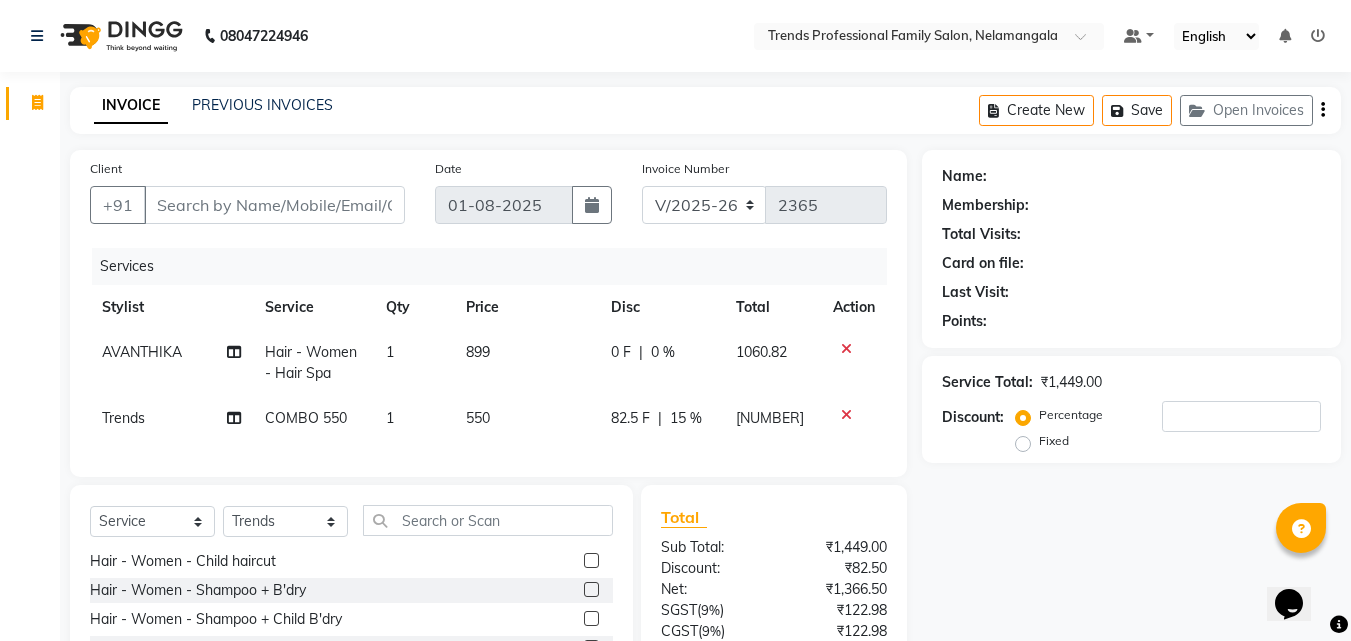 click on "0 %" 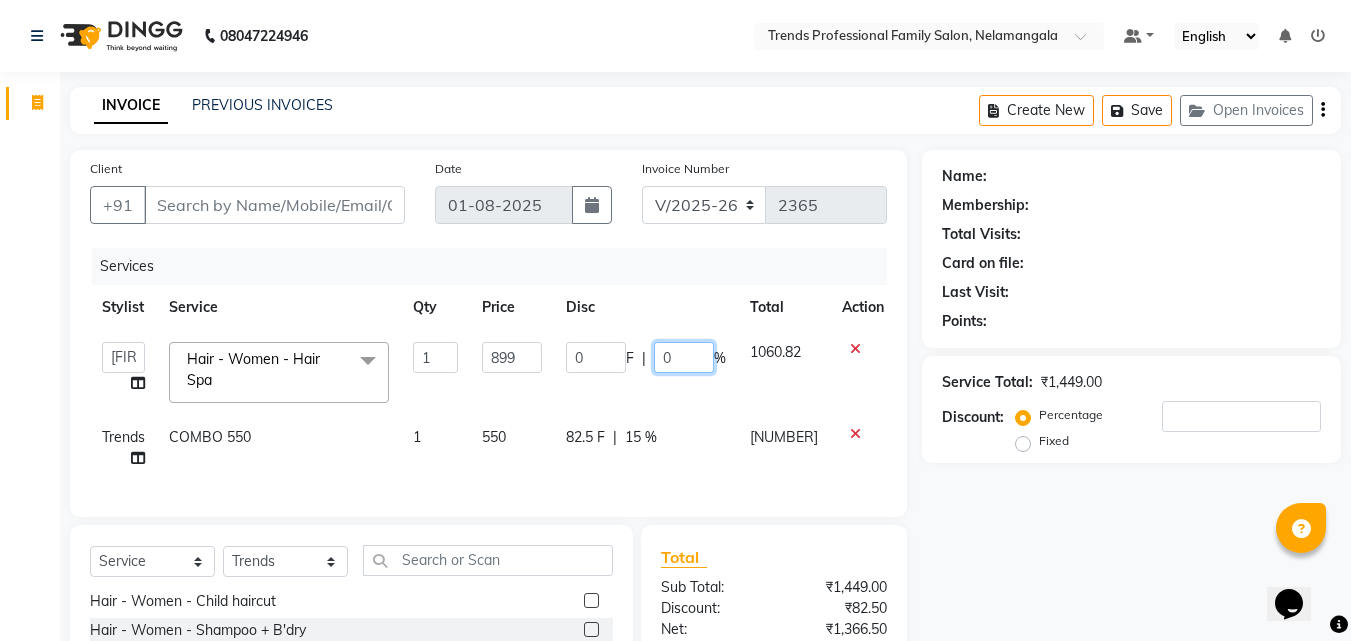 click on "0" 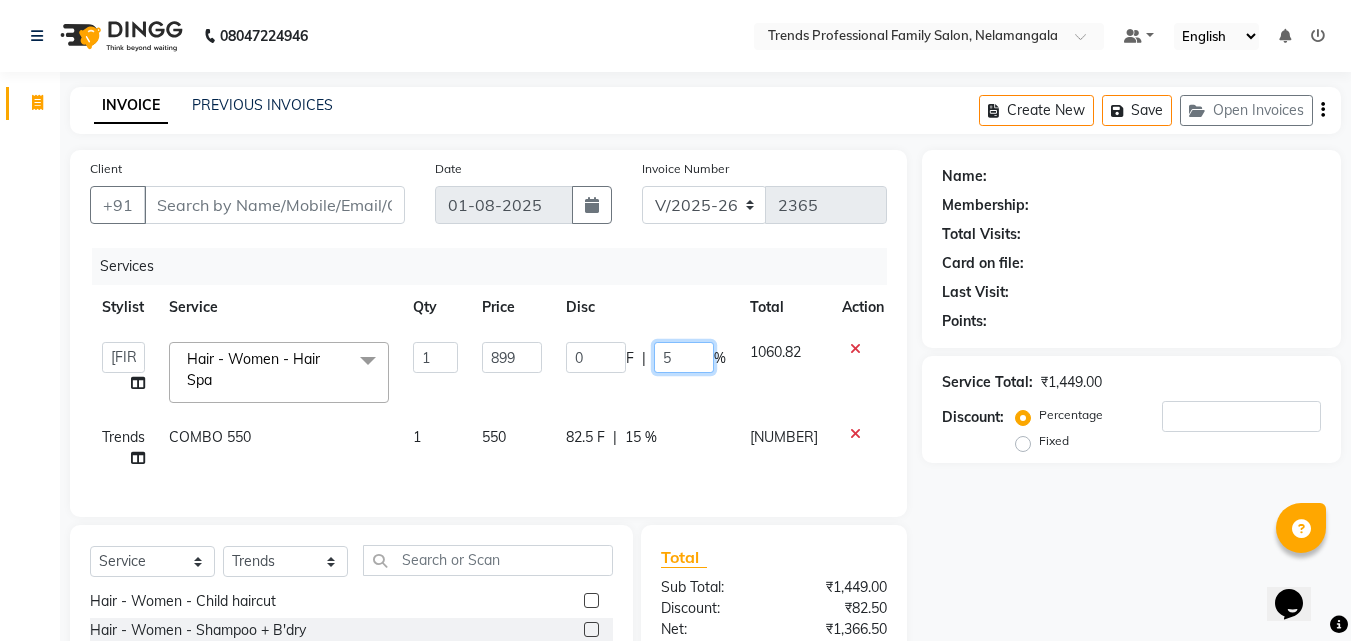 type on "50" 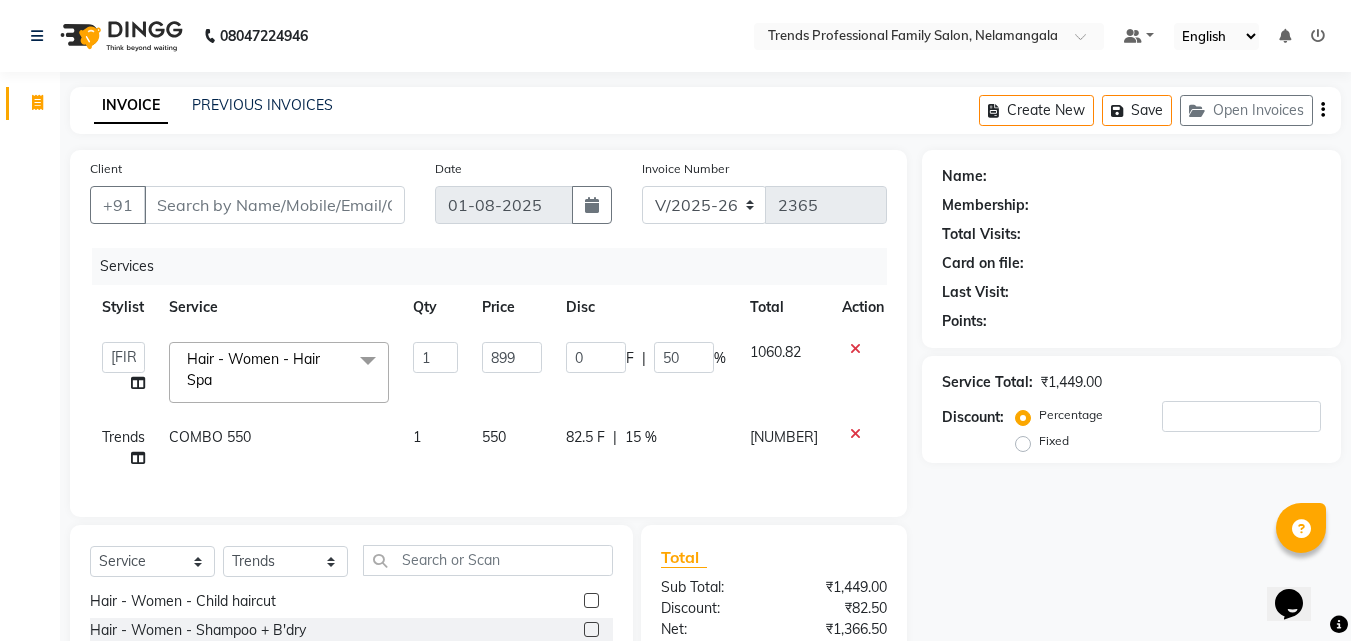click on "Name: [FIRST] Membership: Total Visits: Card on file: Last Visit: Points: Service Total: ₹1,449.00 Discount: Percentage Fixed" 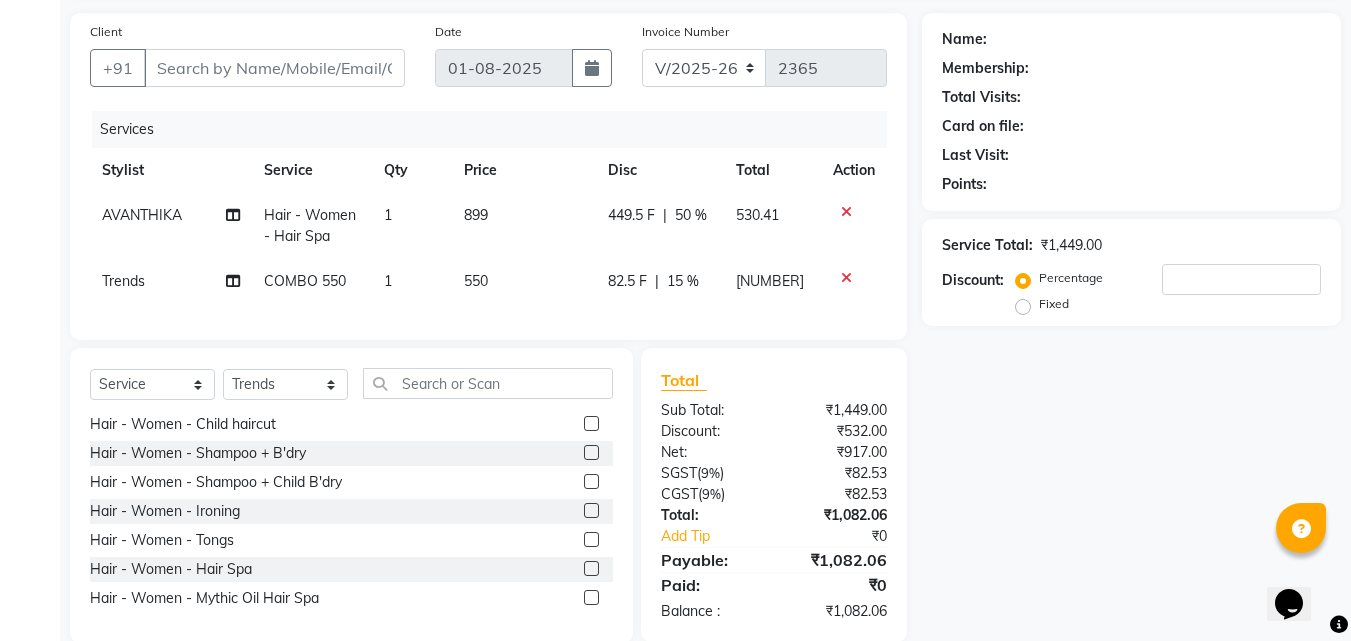 scroll, scrollTop: 184, scrollLeft: 0, axis: vertical 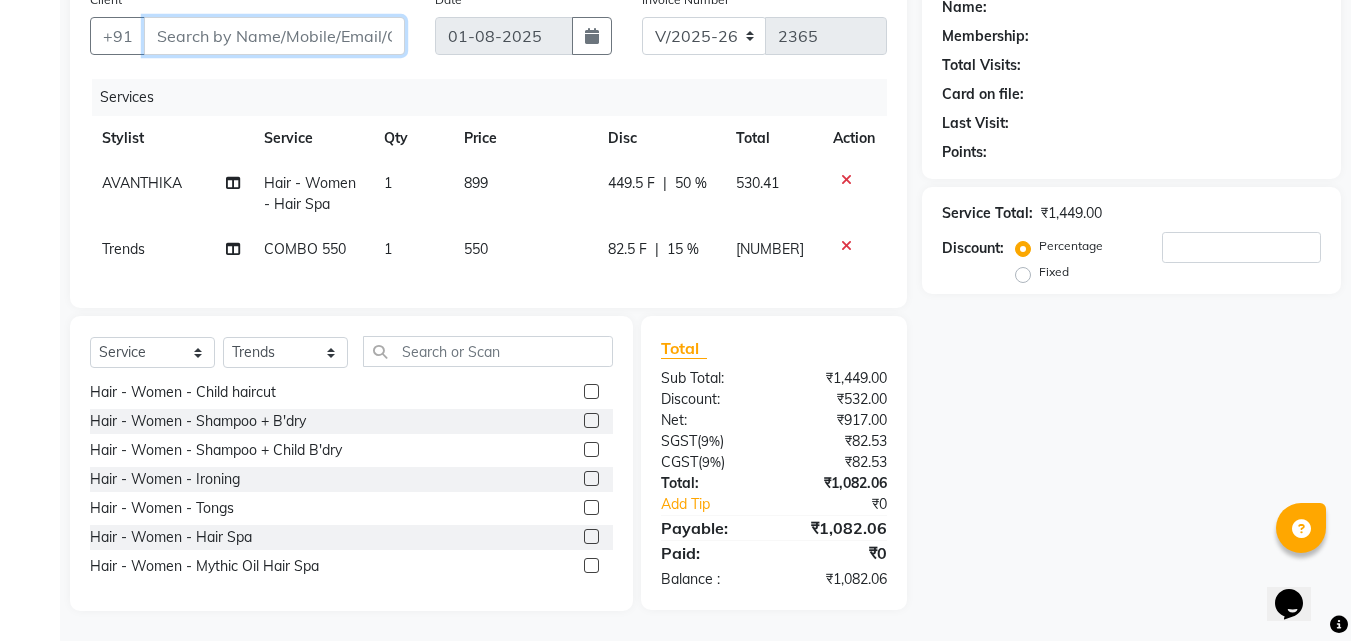 click on "Client" at bounding box center [274, 36] 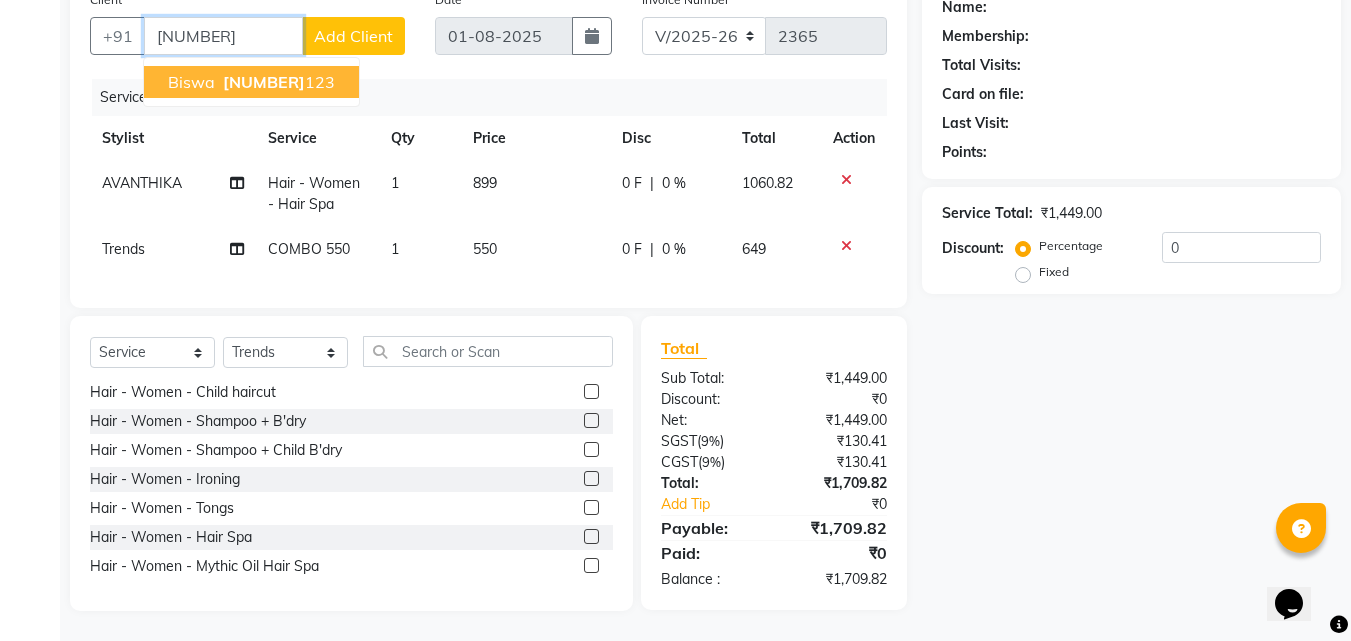 click on "biswa" at bounding box center [191, 82] 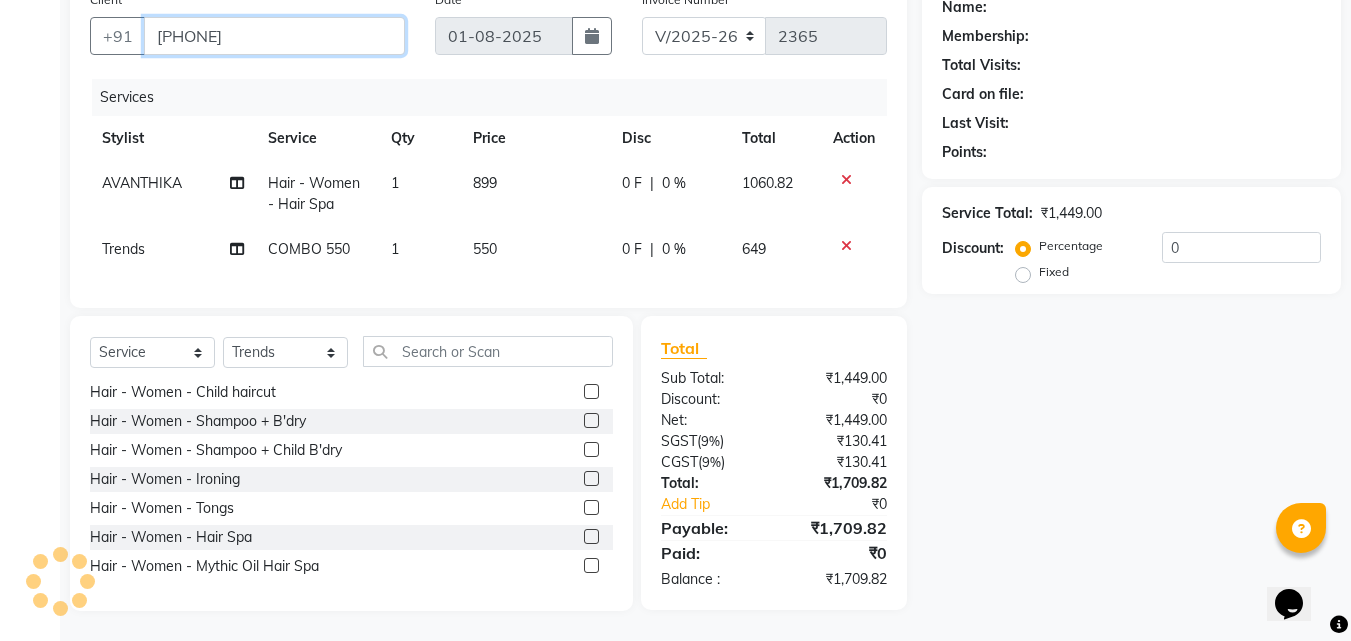 type on "[PHONE]" 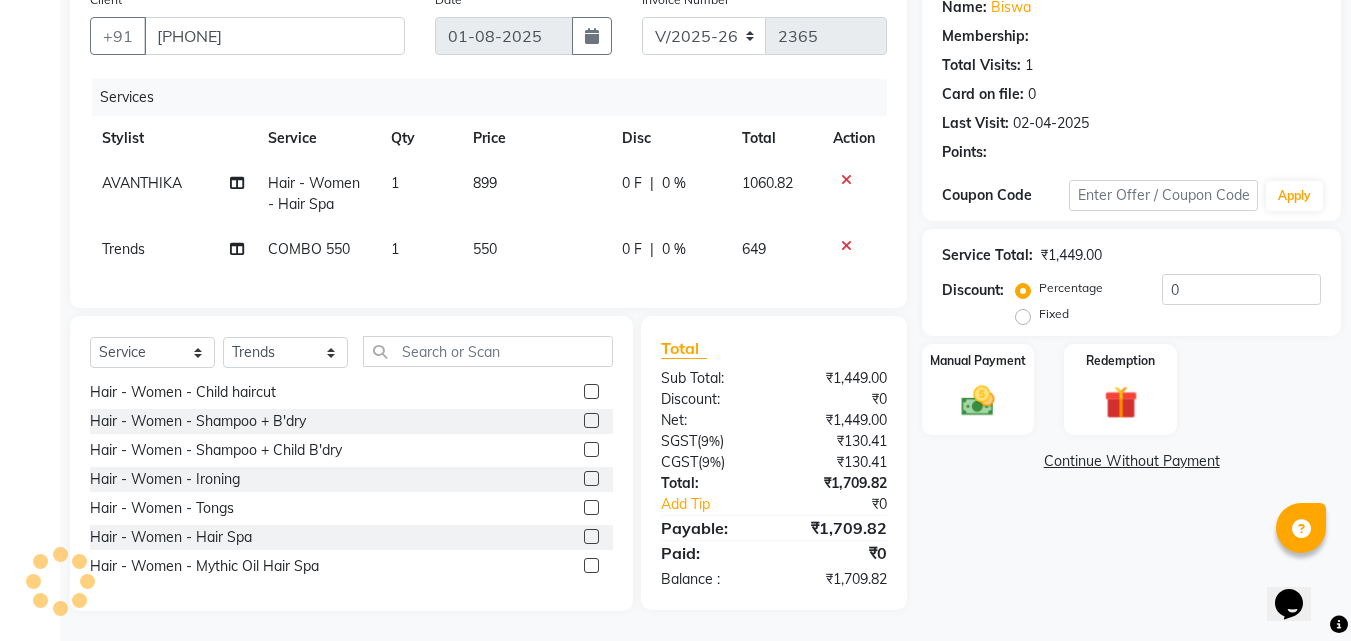 click on "0 %" 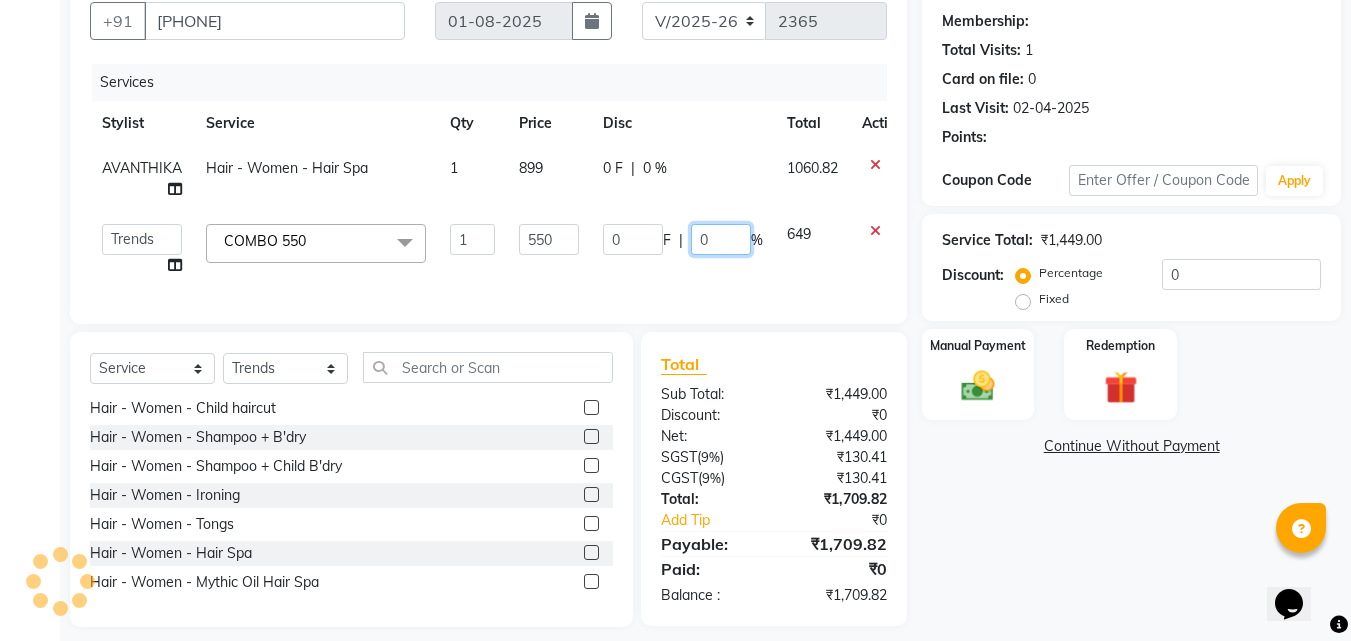 drag, startPoint x: 680, startPoint y: 225, endPoint x: 719, endPoint y: 233, distance: 39.812057 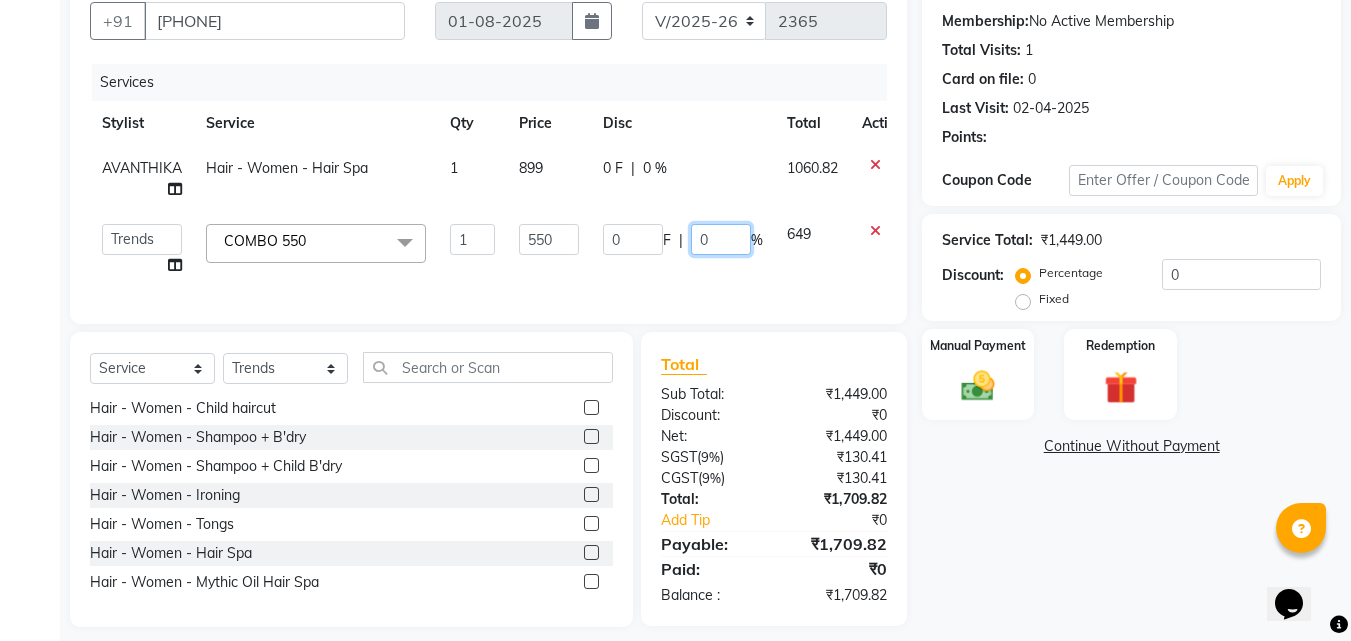 click on "0" 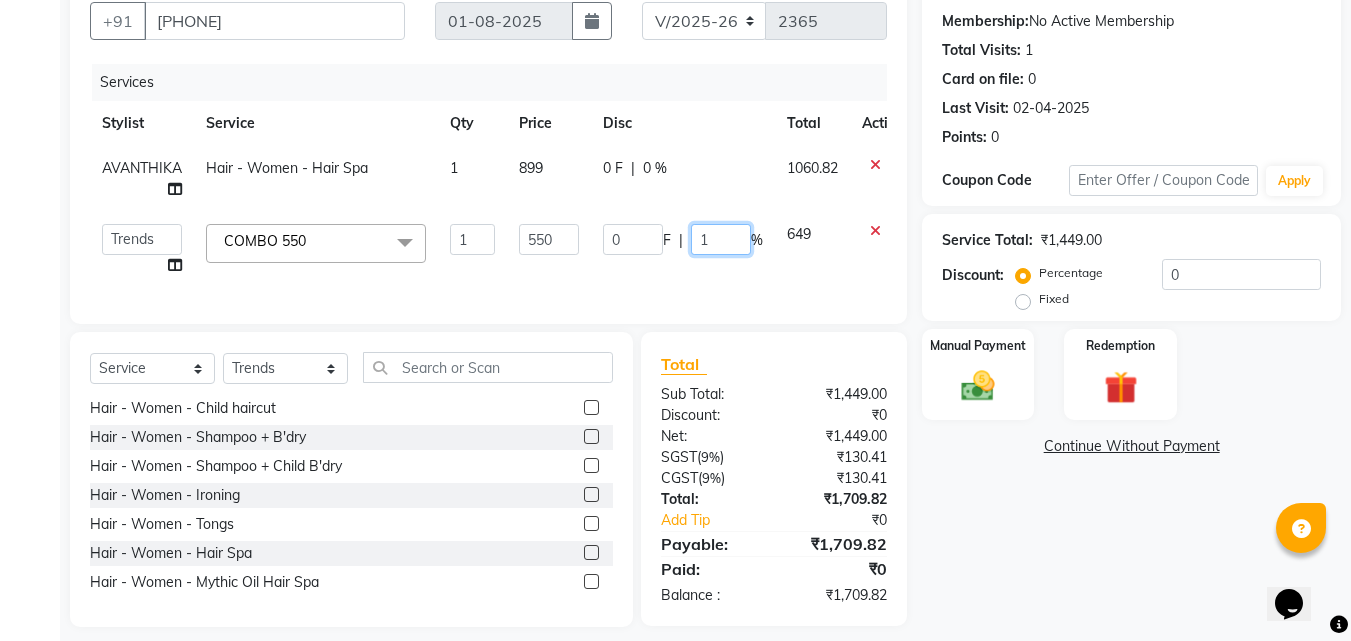 type on "15" 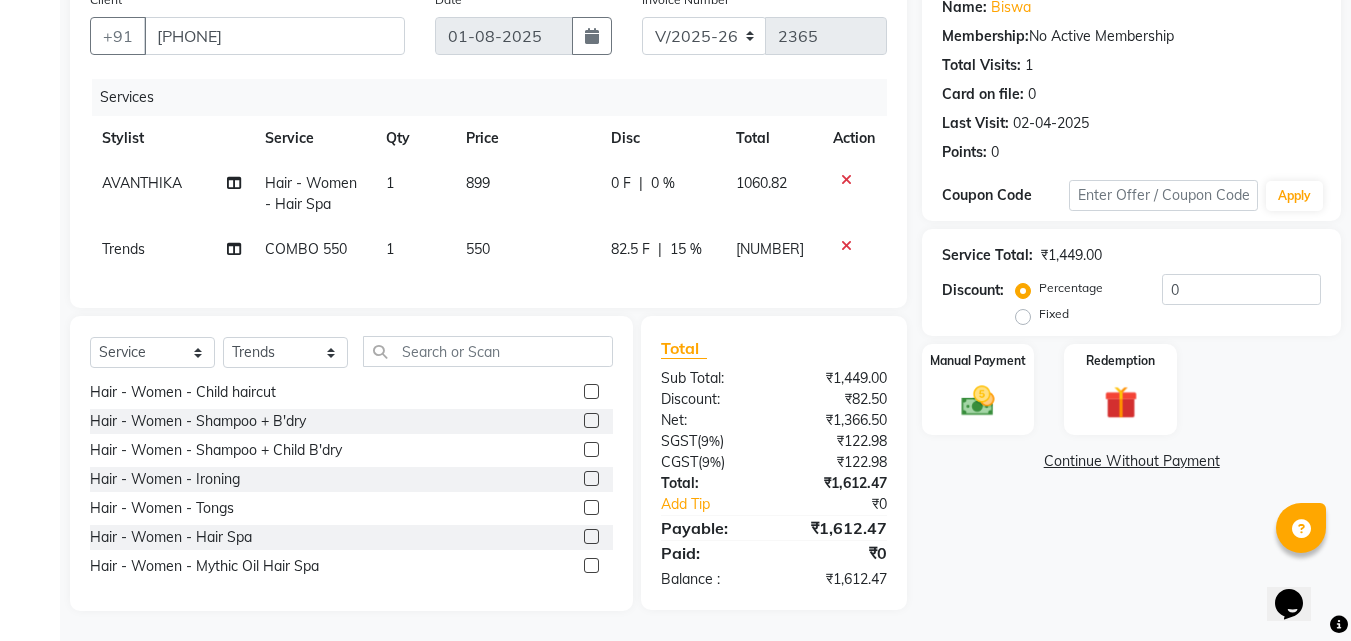 click on "0 F | 0 %" 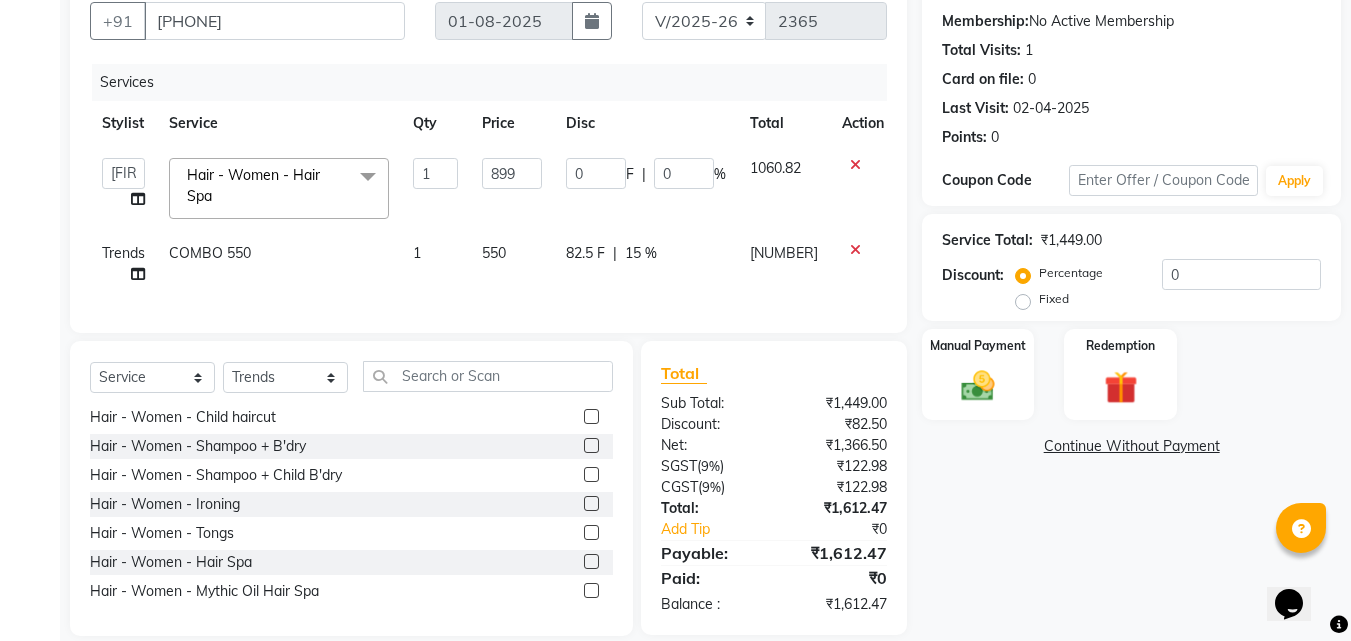 click on "%" 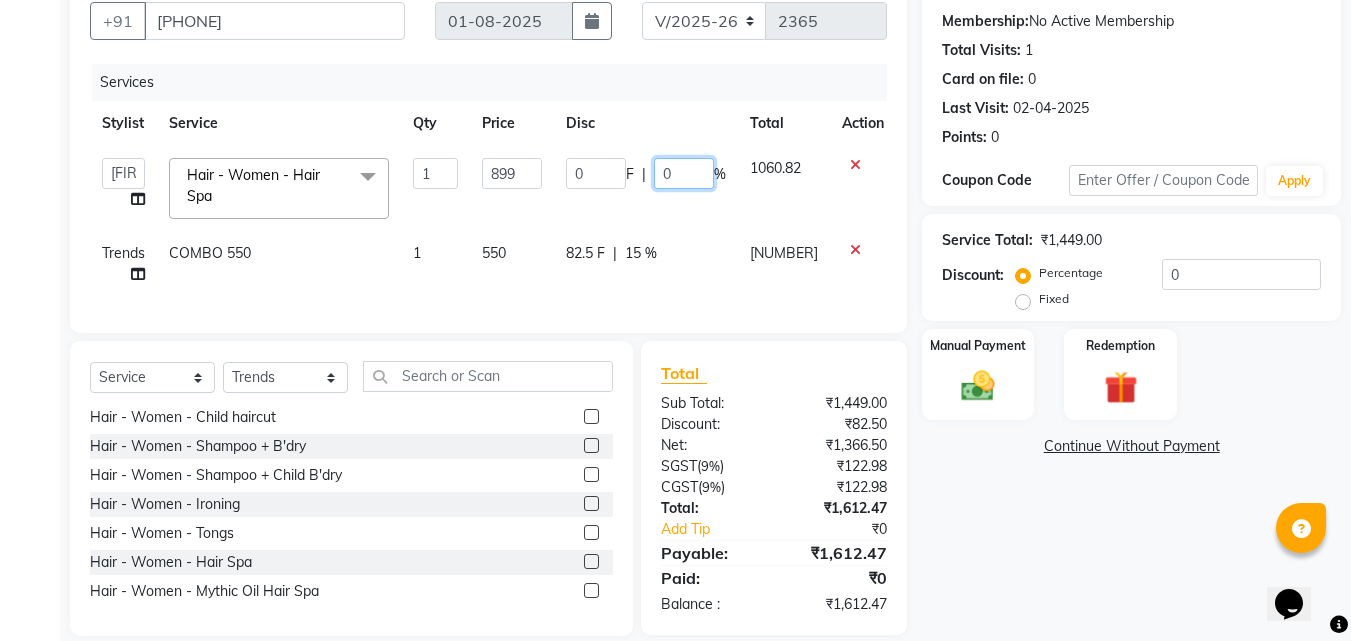 click on "0" 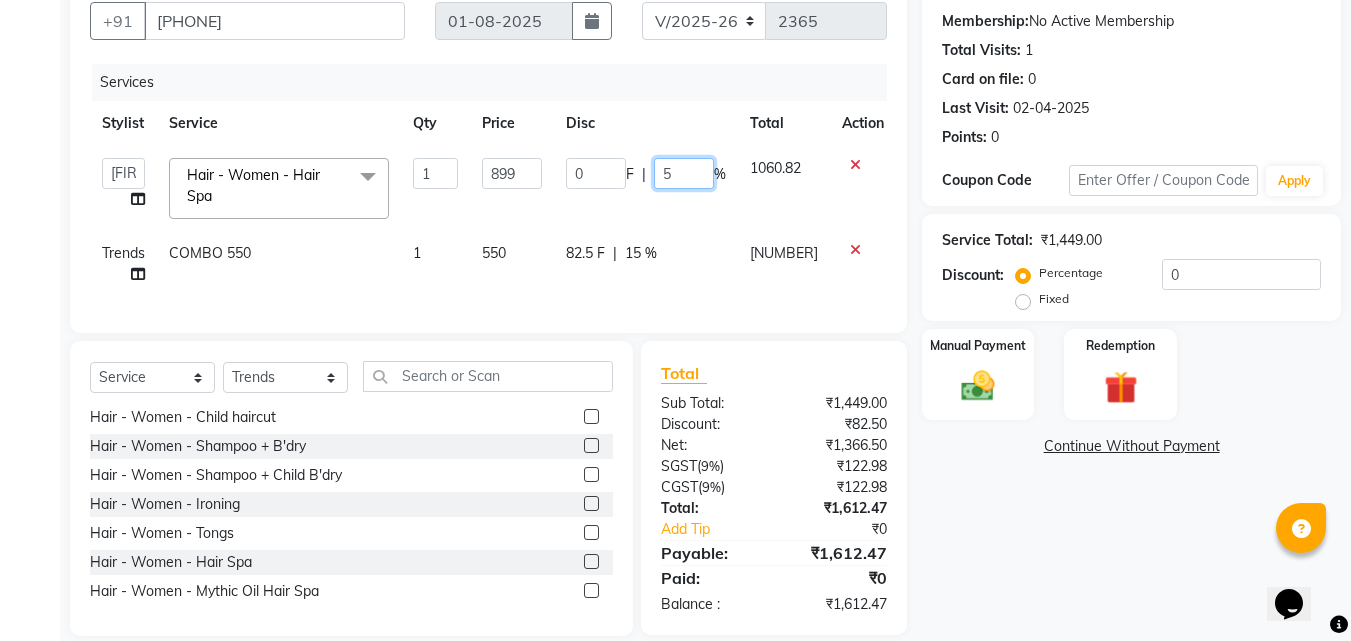 type on "50" 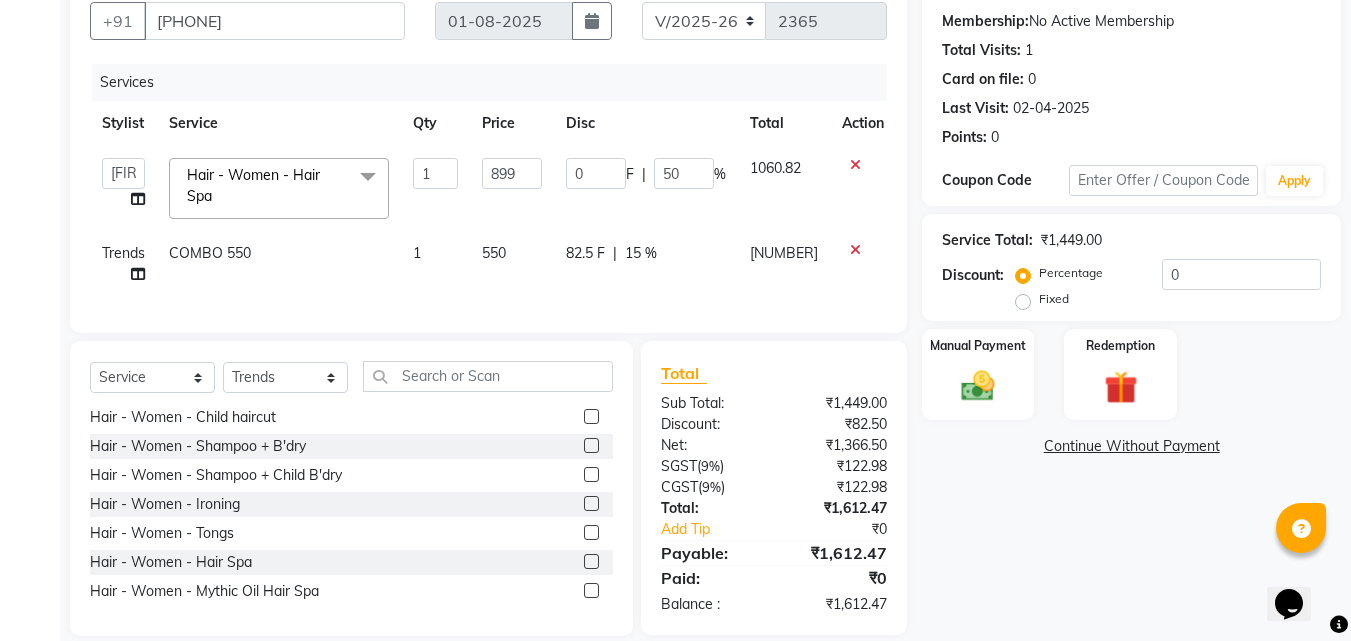 click on "Name: [FIRST]  Membership:  No Active Membership  Total Visits:  1 Card on file:  0 Last Visit:   [DATE] Points:   0  Coupon Code Apply Service Total:  ₹1,449.00  Discount:  Percentage   Fixed  0 Manual Payment Redemption  Continue Without Payment" 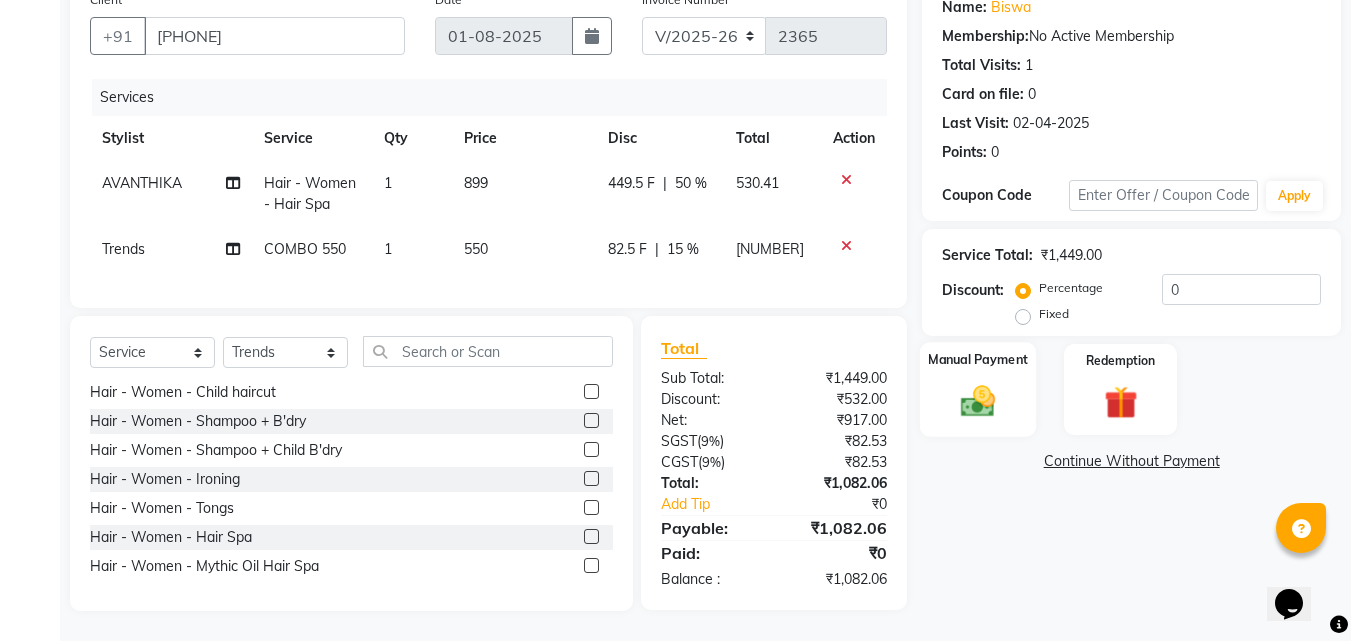 click 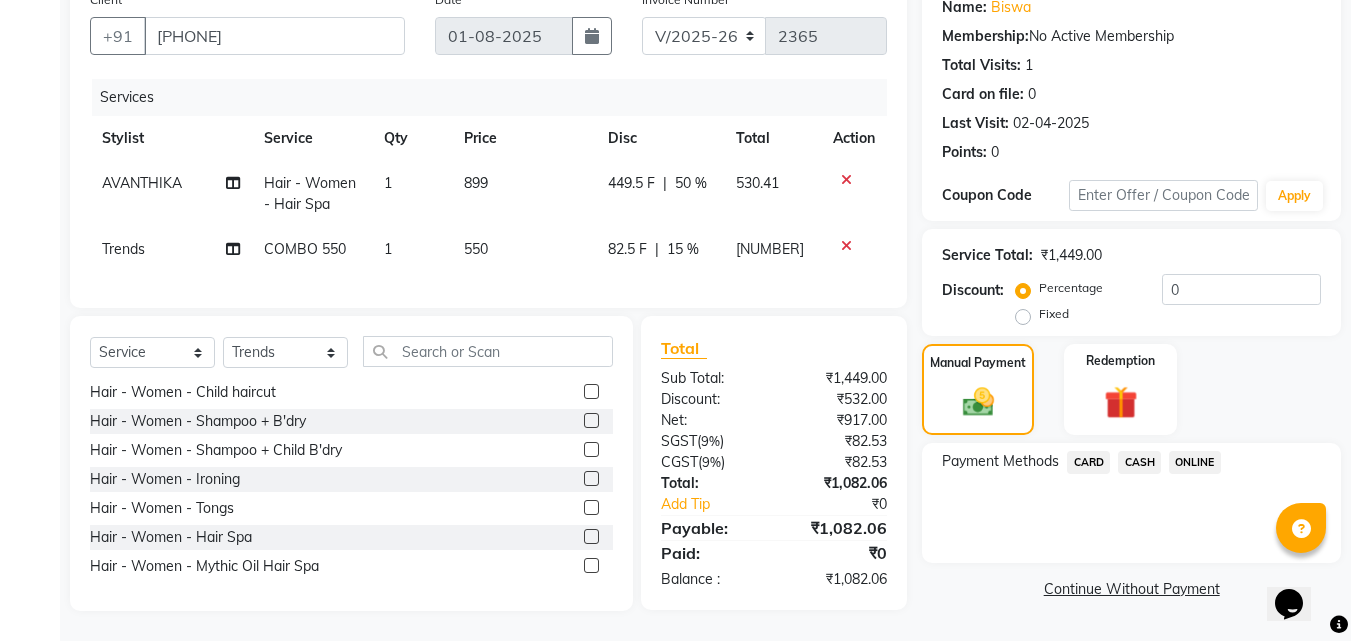 click on "ONLINE" 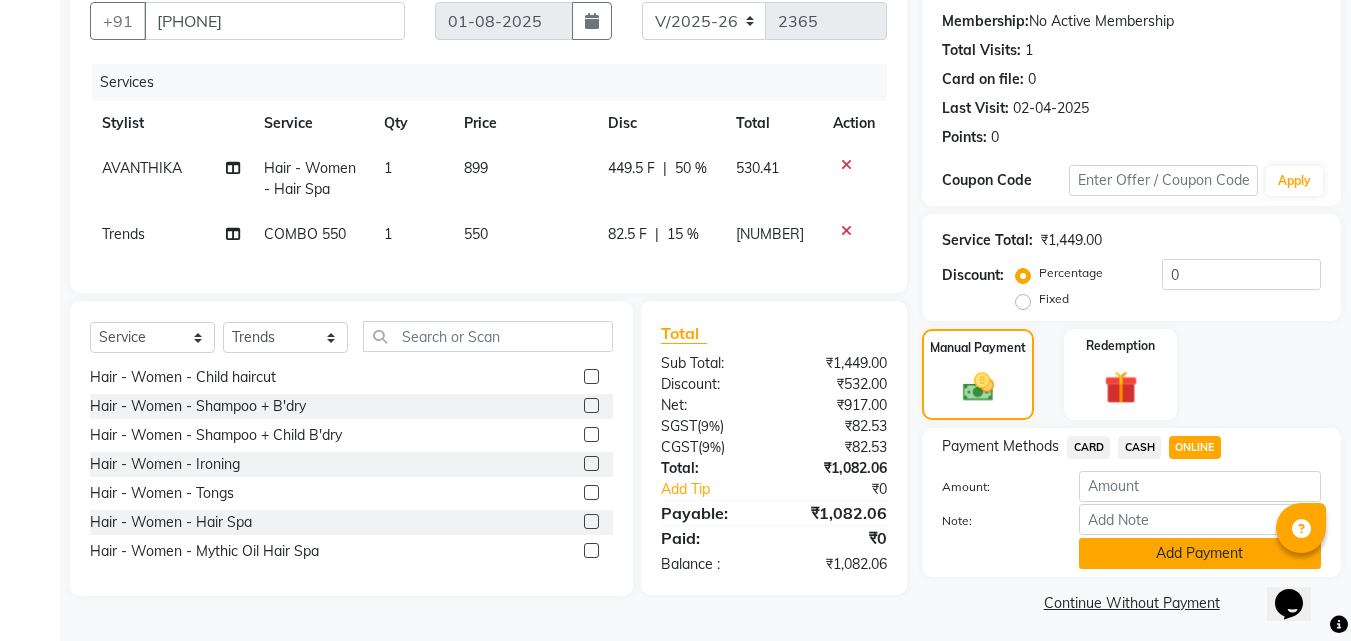 click on "Add Payment" 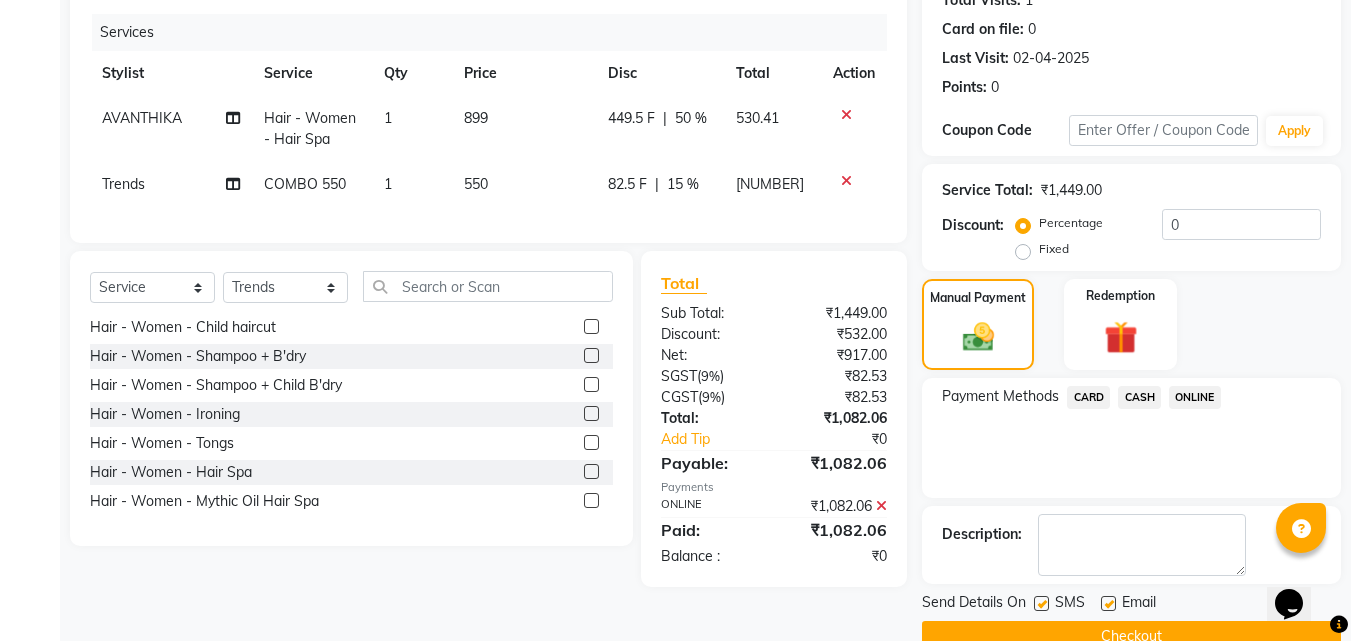 scroll, scrollTop: 275, scrollLeft: 0, axis: vertical 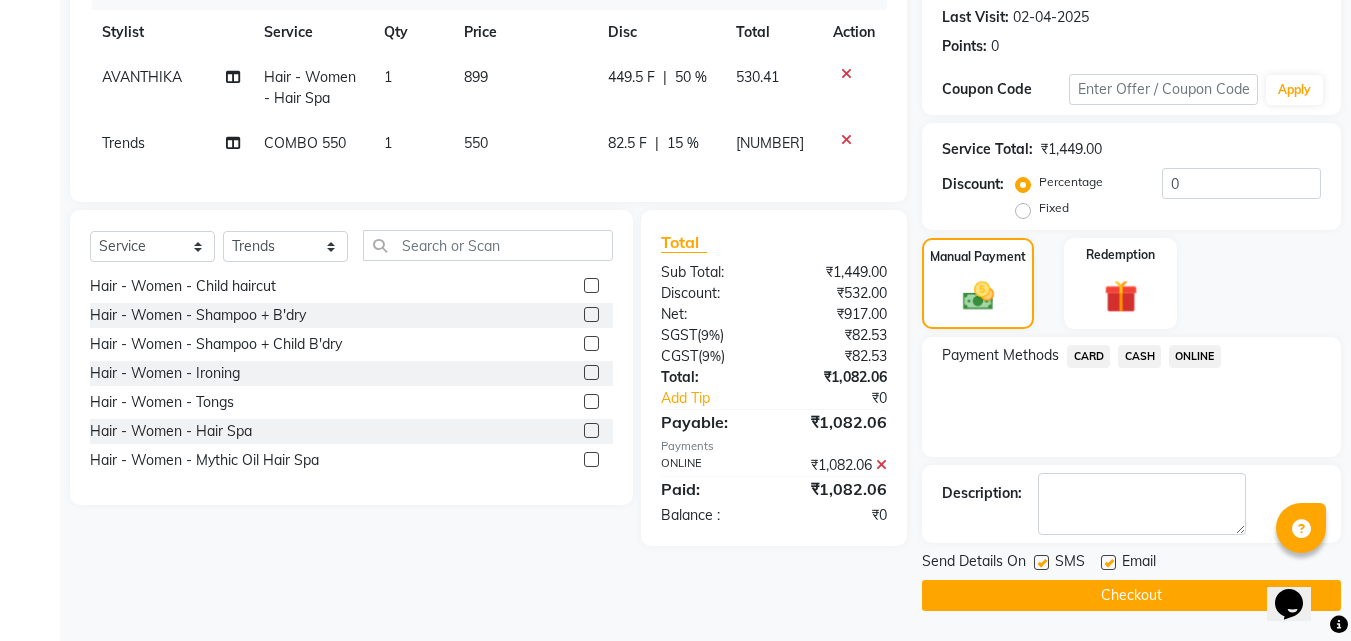click on "Checkout" 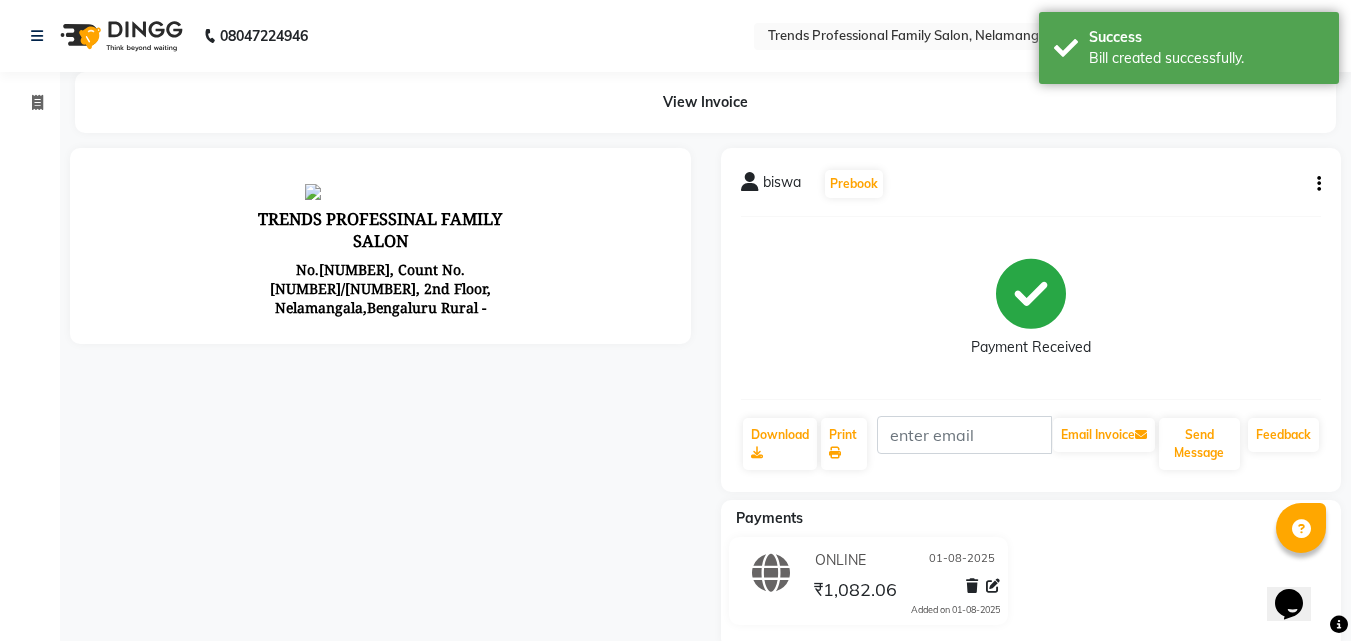 scroll, scrollTop: 0, scrollLeft: 0, axis: both 